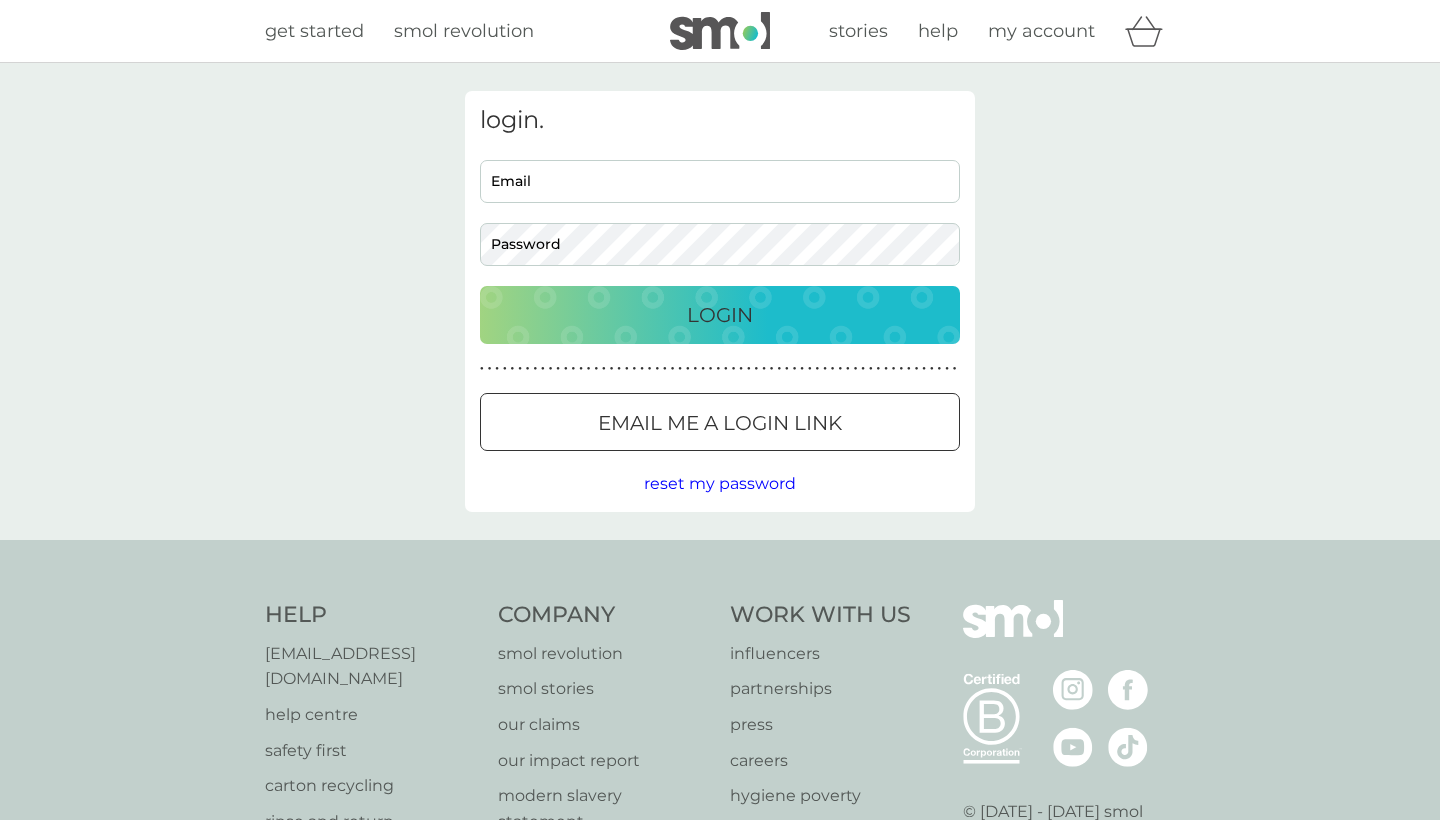 scroll, scrollTop: 0, scrollLeft: 0, axis: both 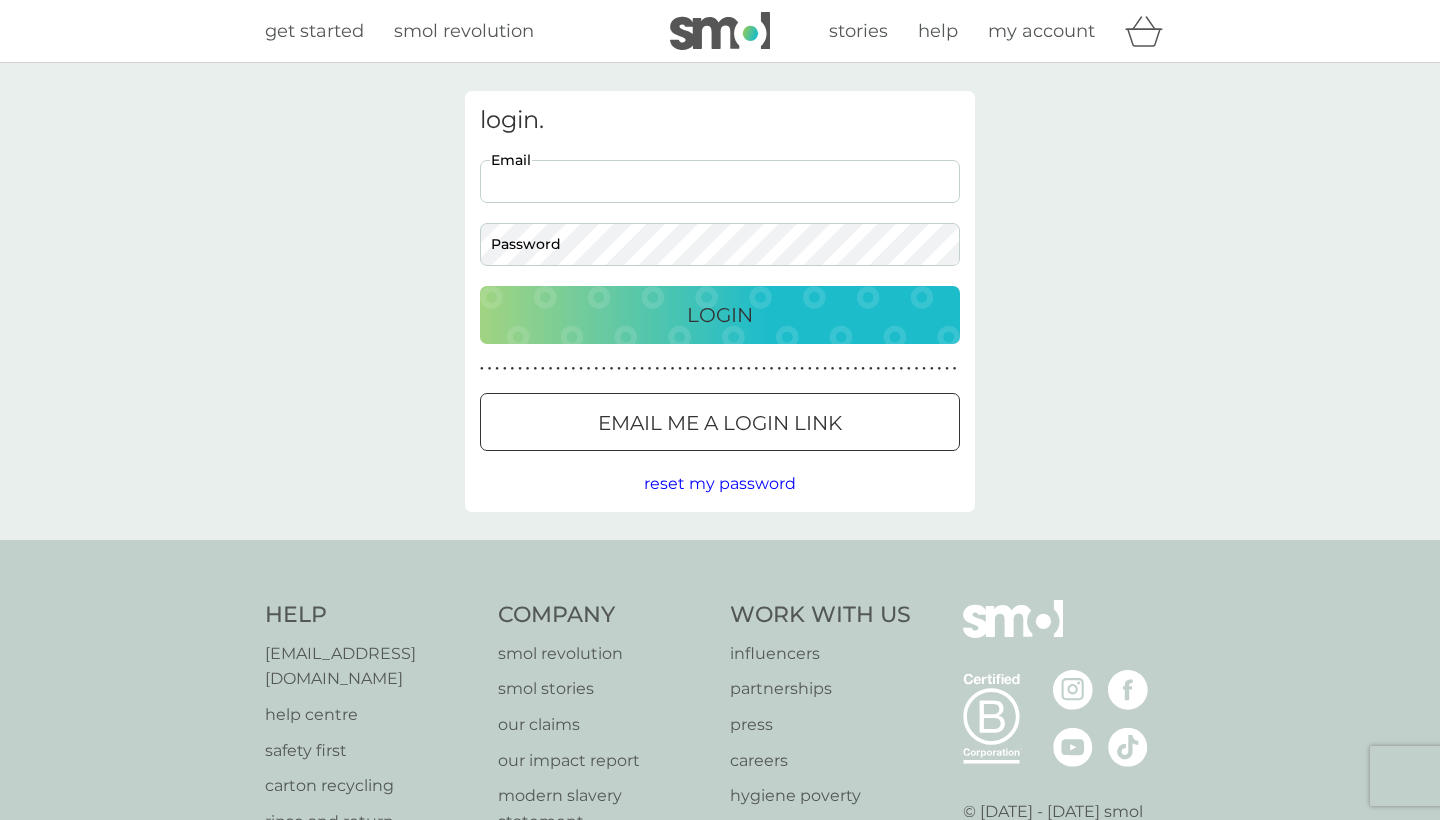 type on "[EMAIL_ADDRESS][DOMAIN_NAME]" 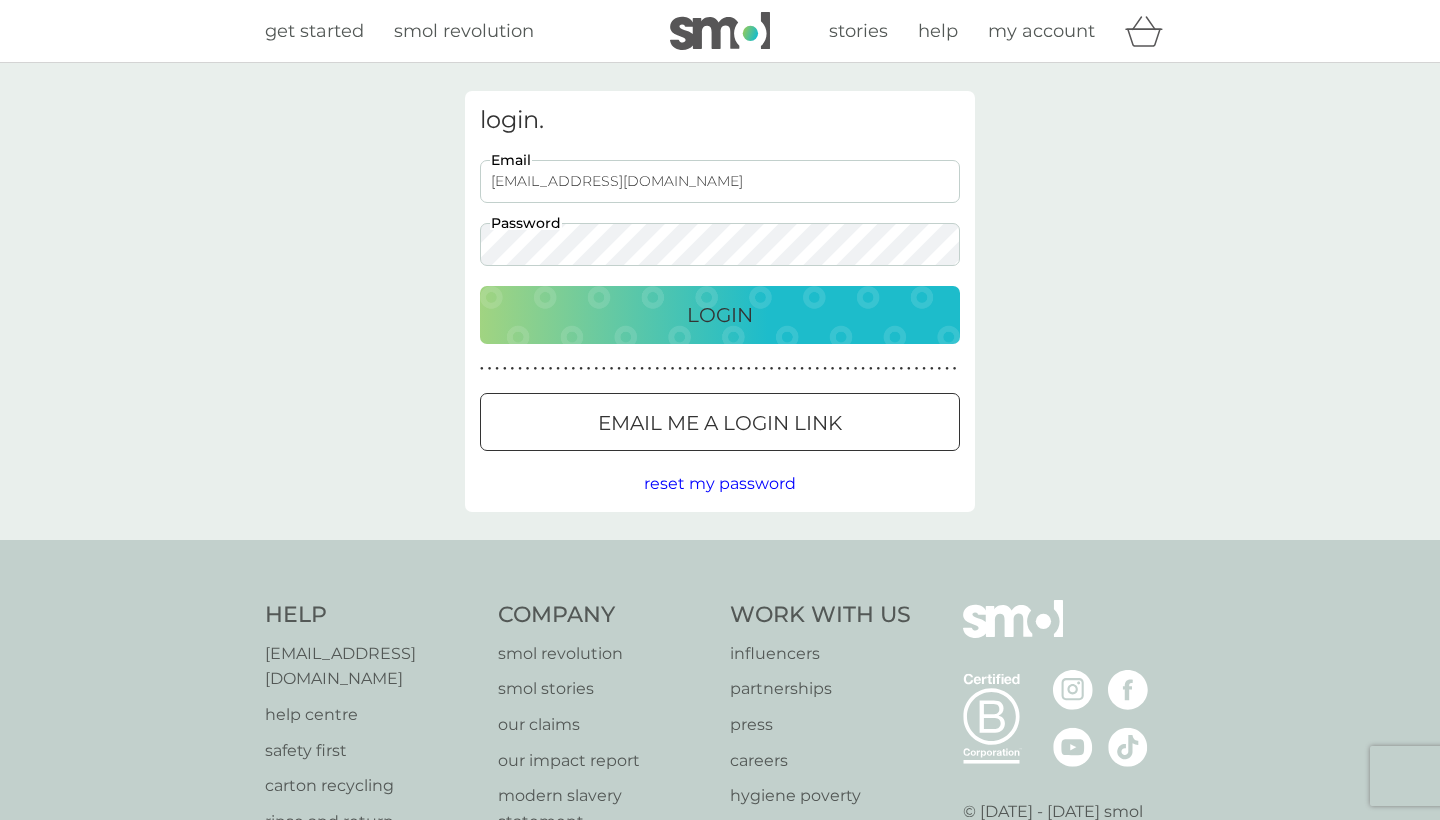 click on "Login" at bounding box center (720, 315) 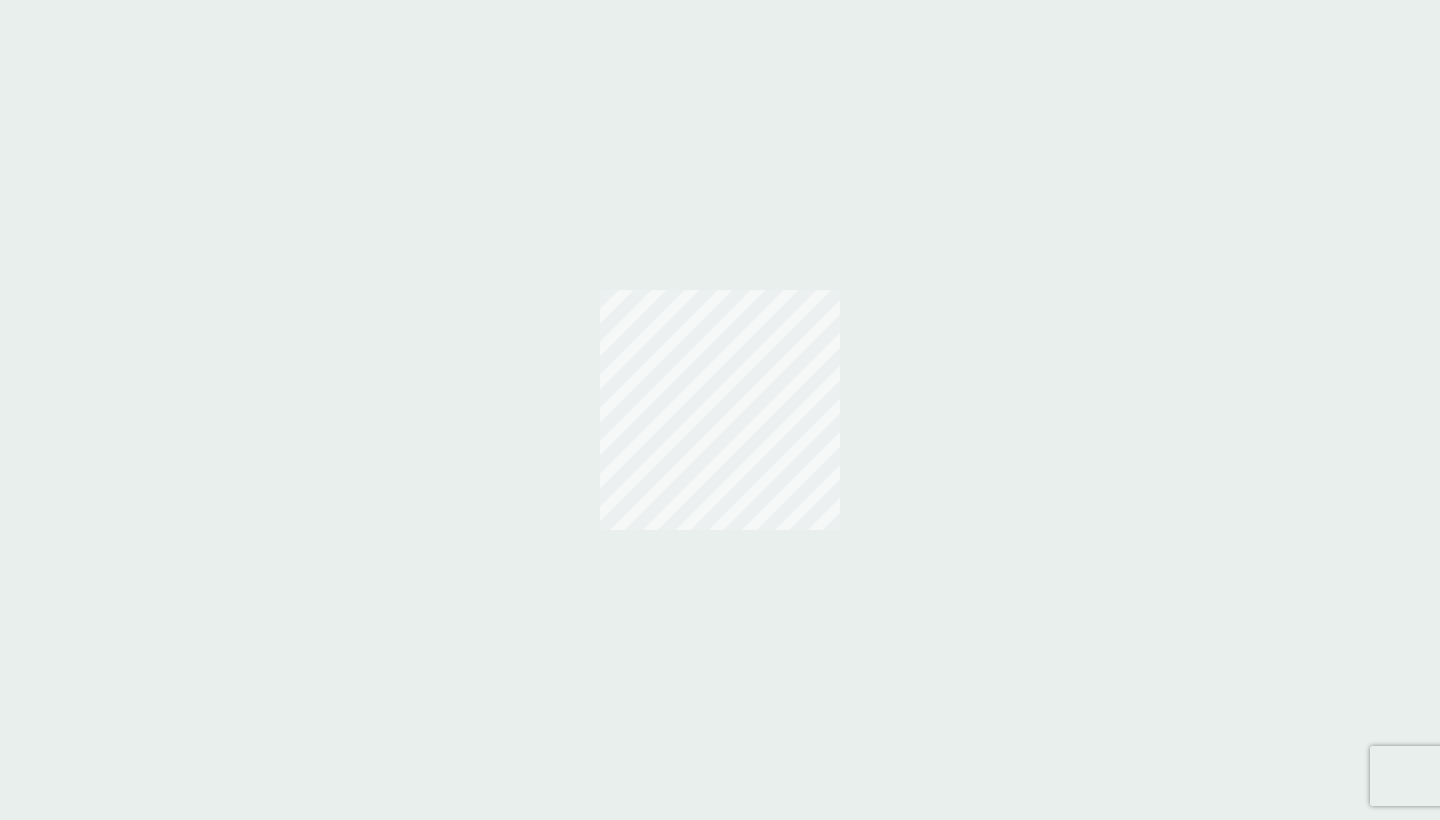 scroll, scrollTop: 0, scrollLeft: 0, axis: both 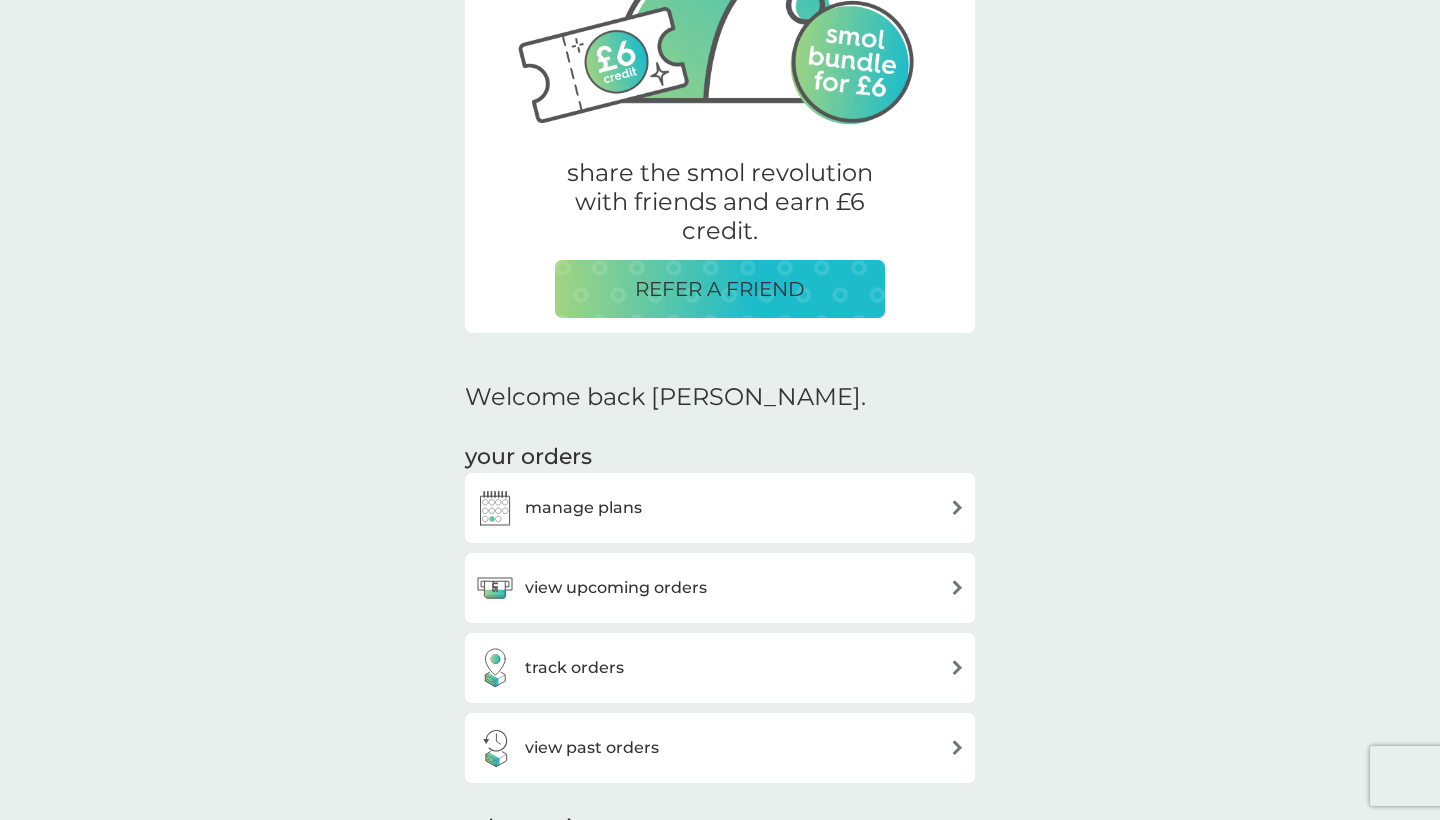 click on "manage plans" at bounding box center [720, 508] 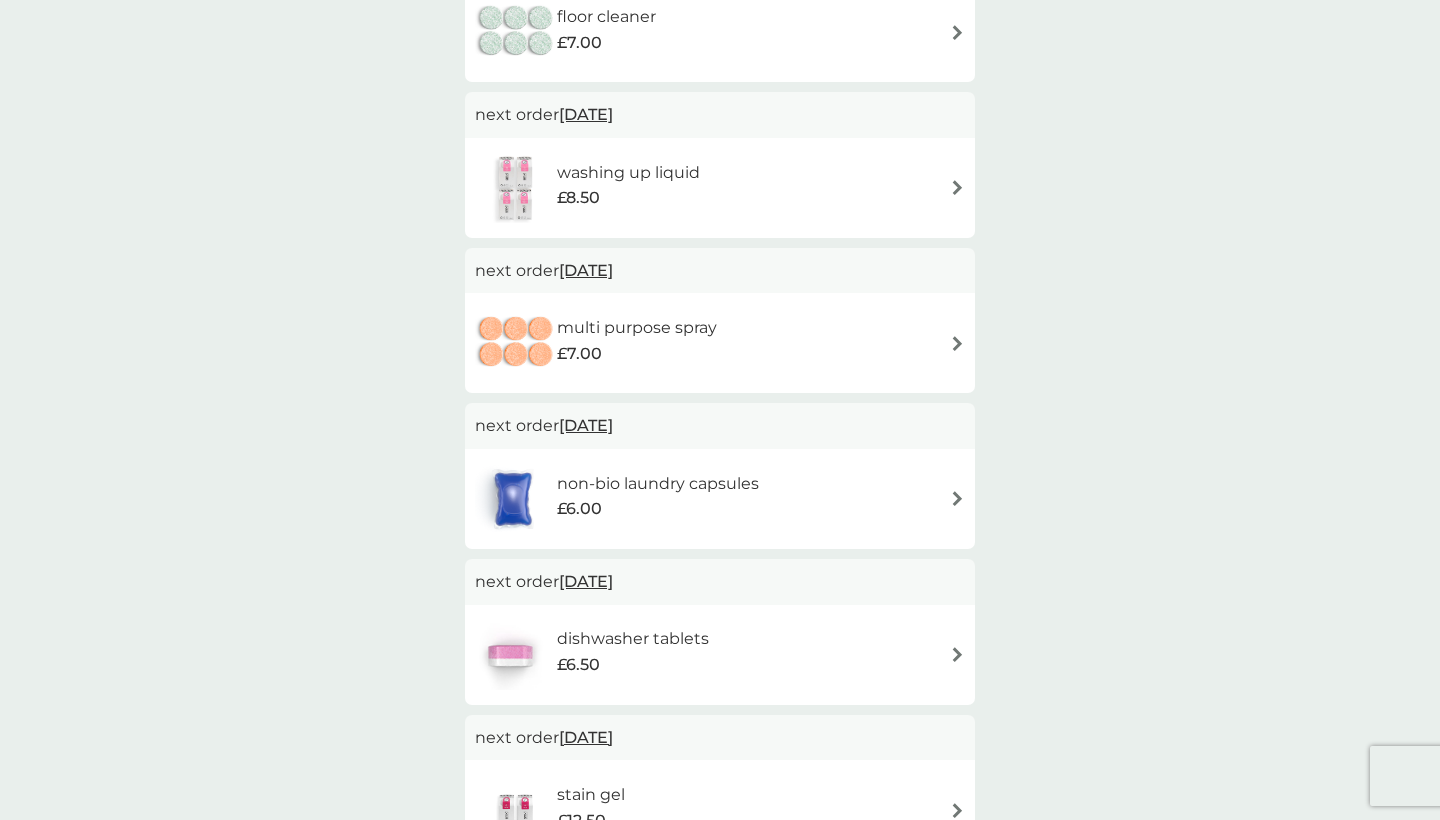 scroll, scrollTop: 0, scrollLeft: 0, axis: both 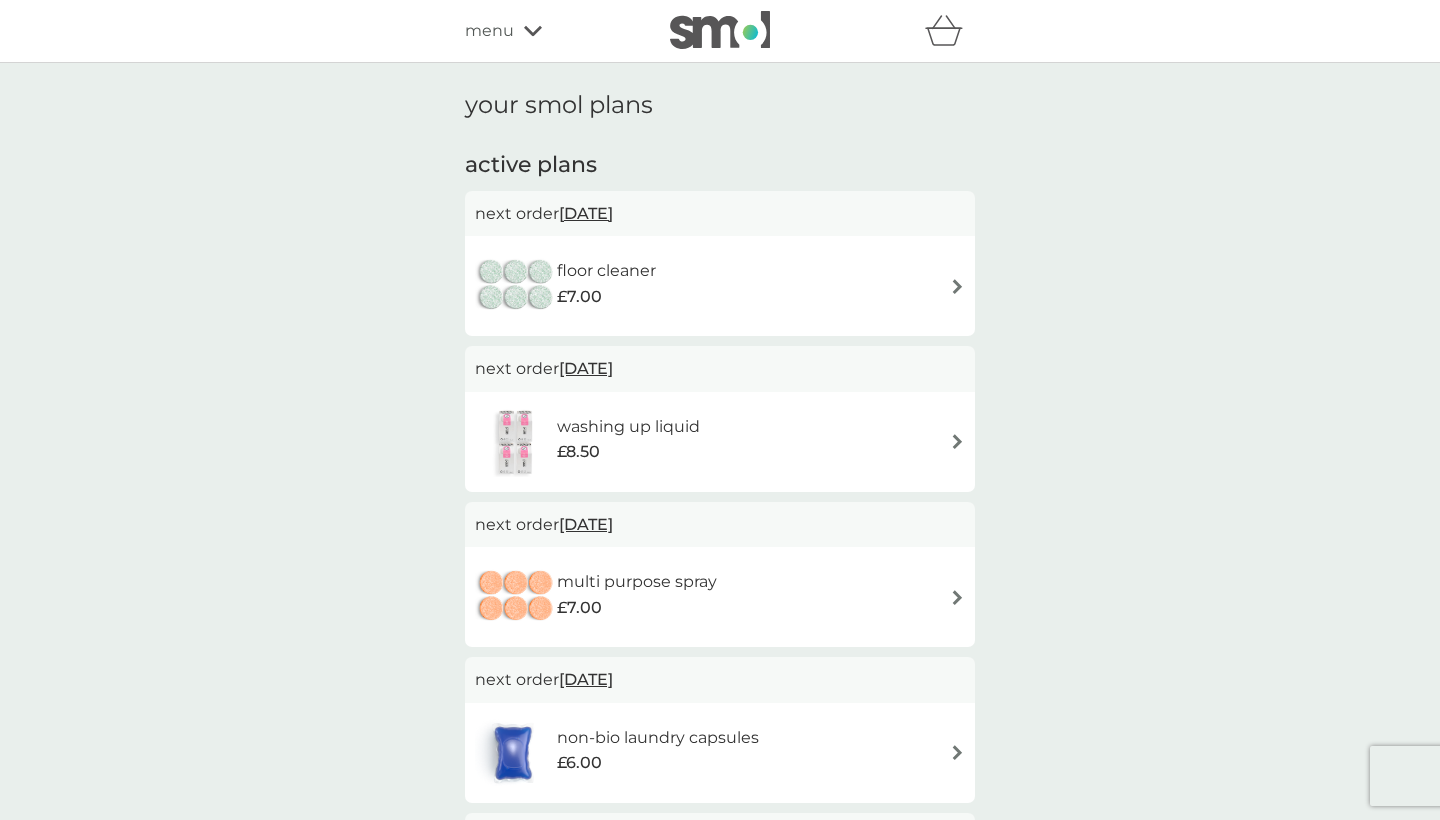 click on "floor cleaner £7.00" at bounding box center [720, 286] 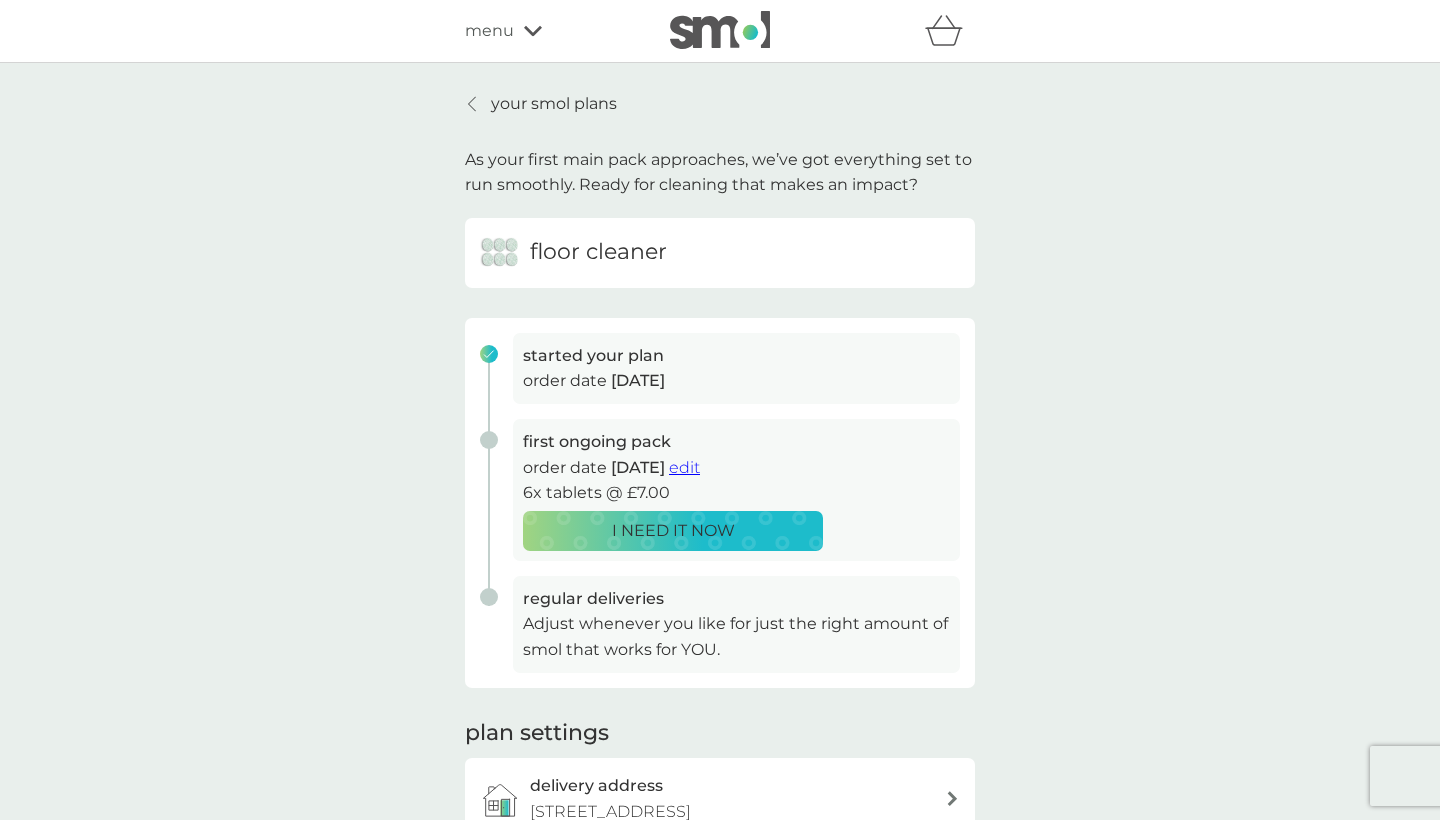 scroll, scrollTop: 0, scrollLeft: 0, axis: both 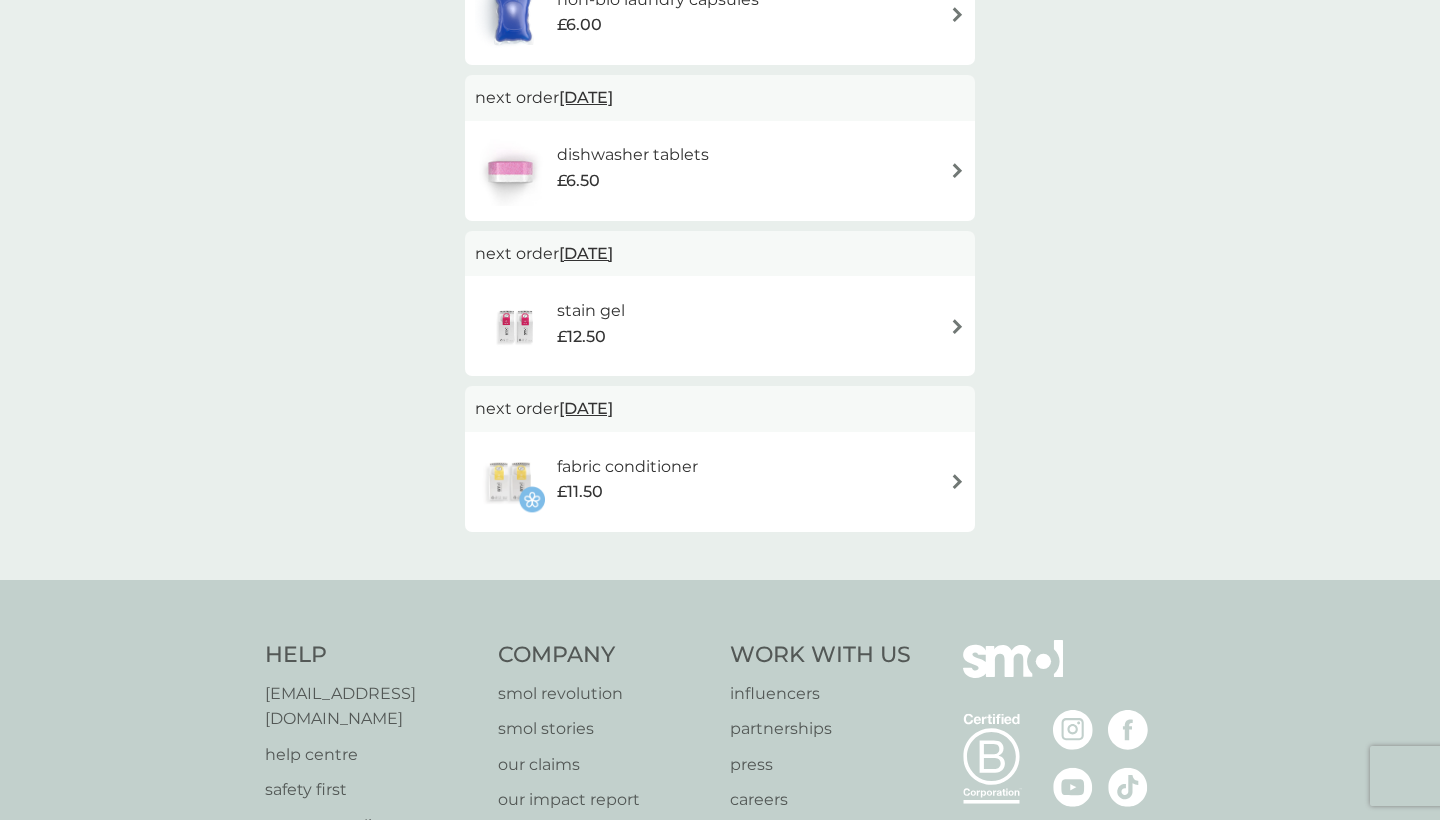 click on "£11.50" at bounding box center (627, 492) 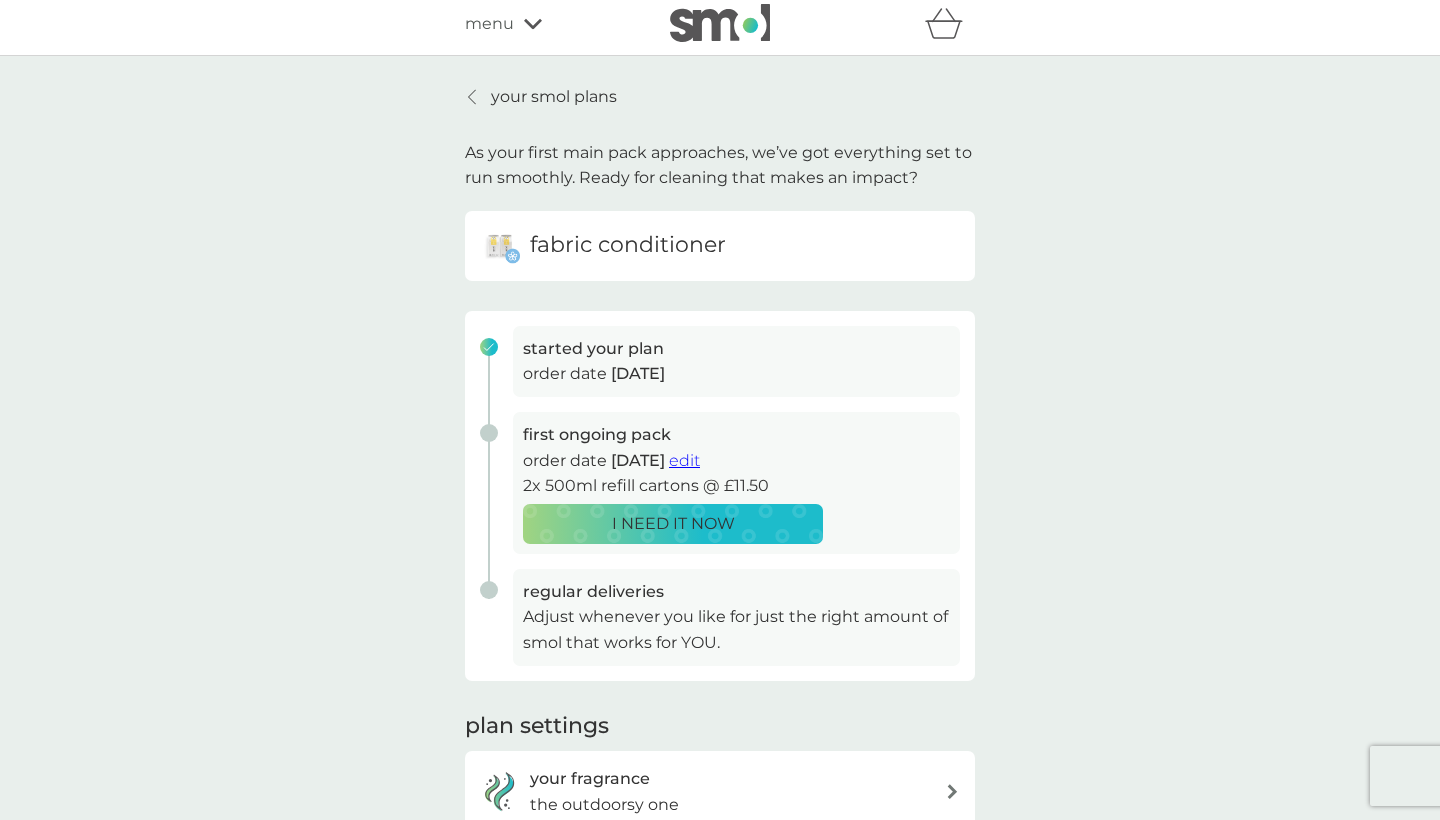 scroll, scrollTop: 11, scrollLeft: 0, axis: vertical 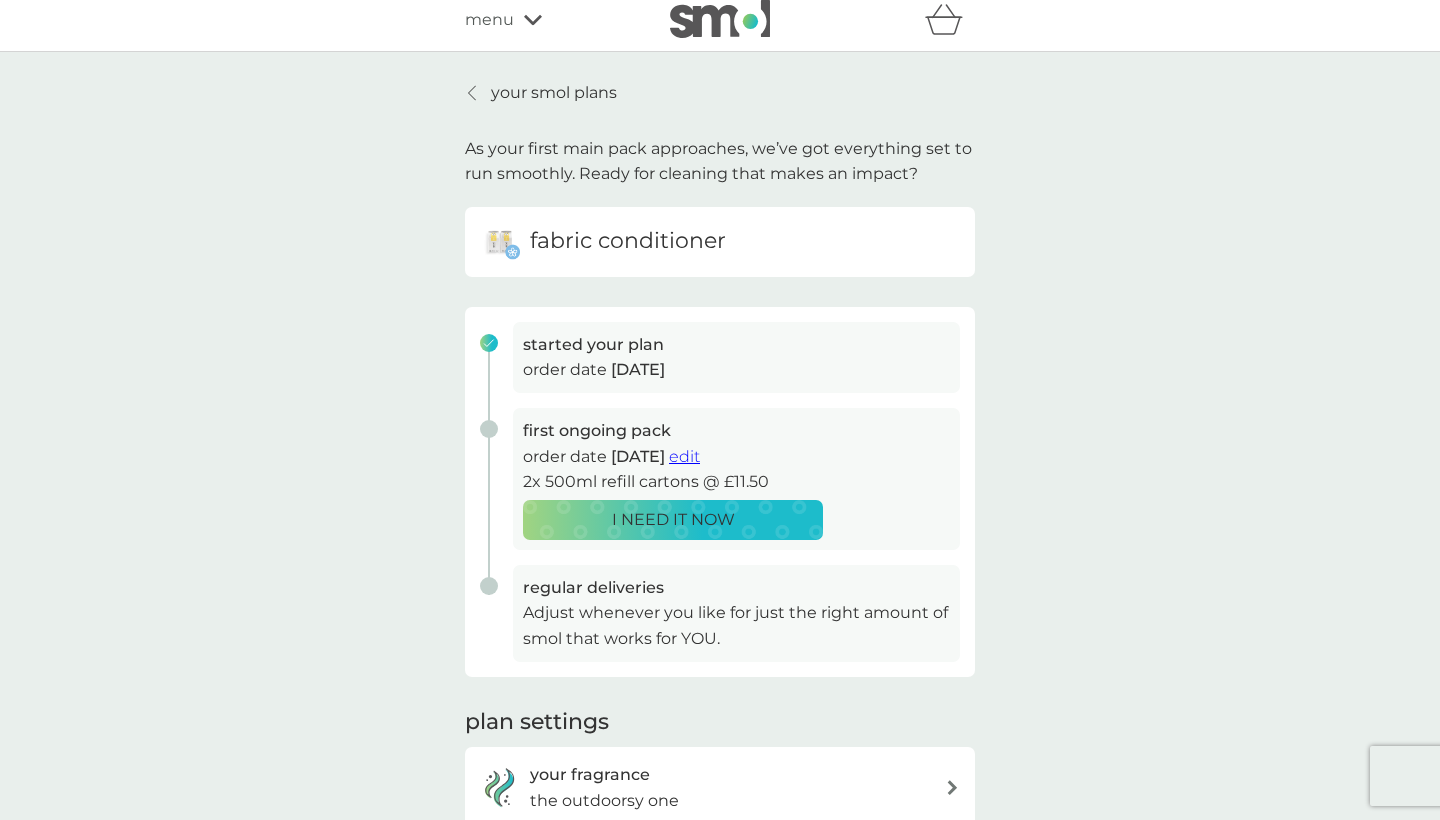 click on "your smol plans" at bounding box center [554, 93] 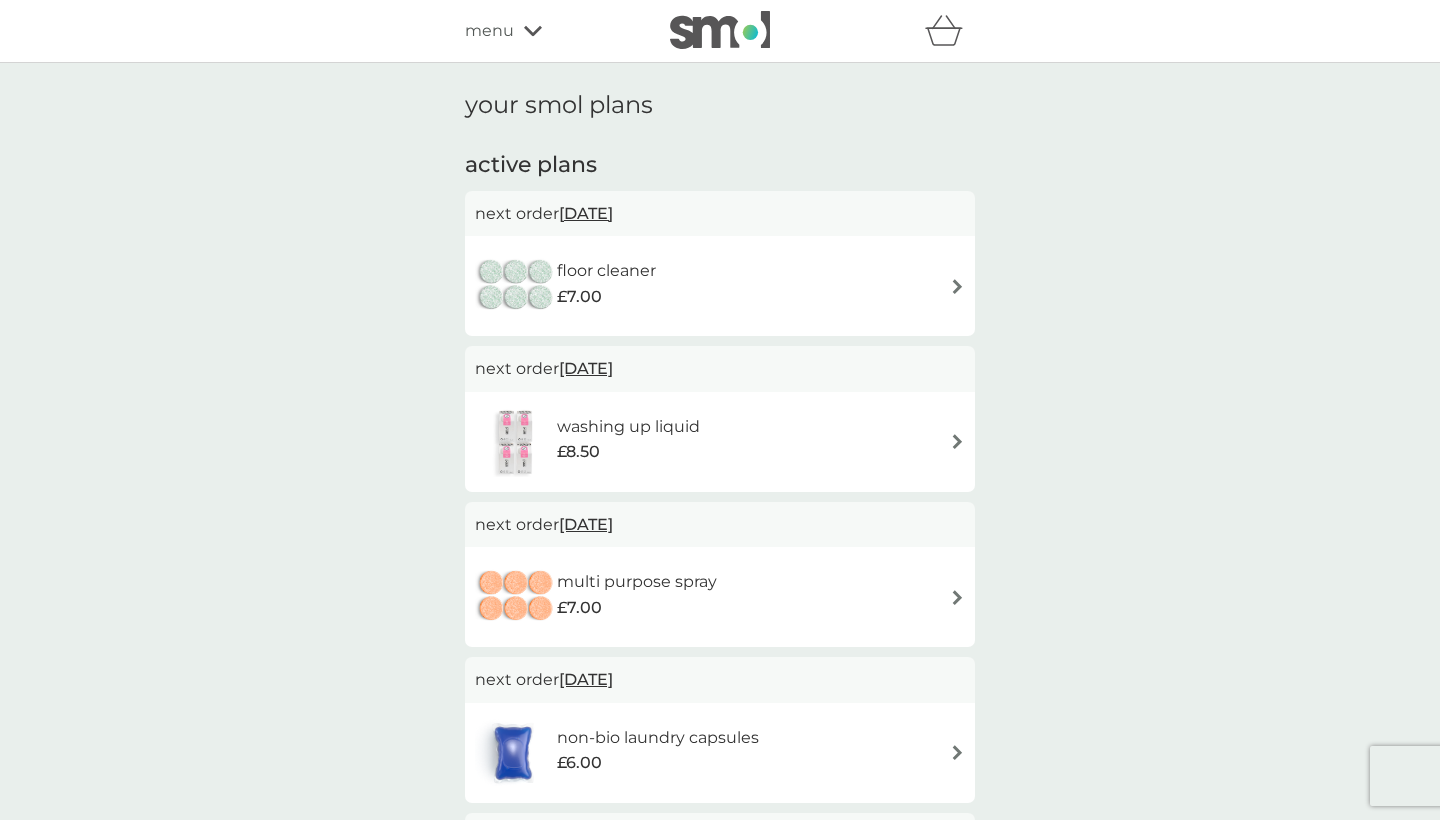 scroll, scrollTop: 0, scrollLeft: 0, axis: both 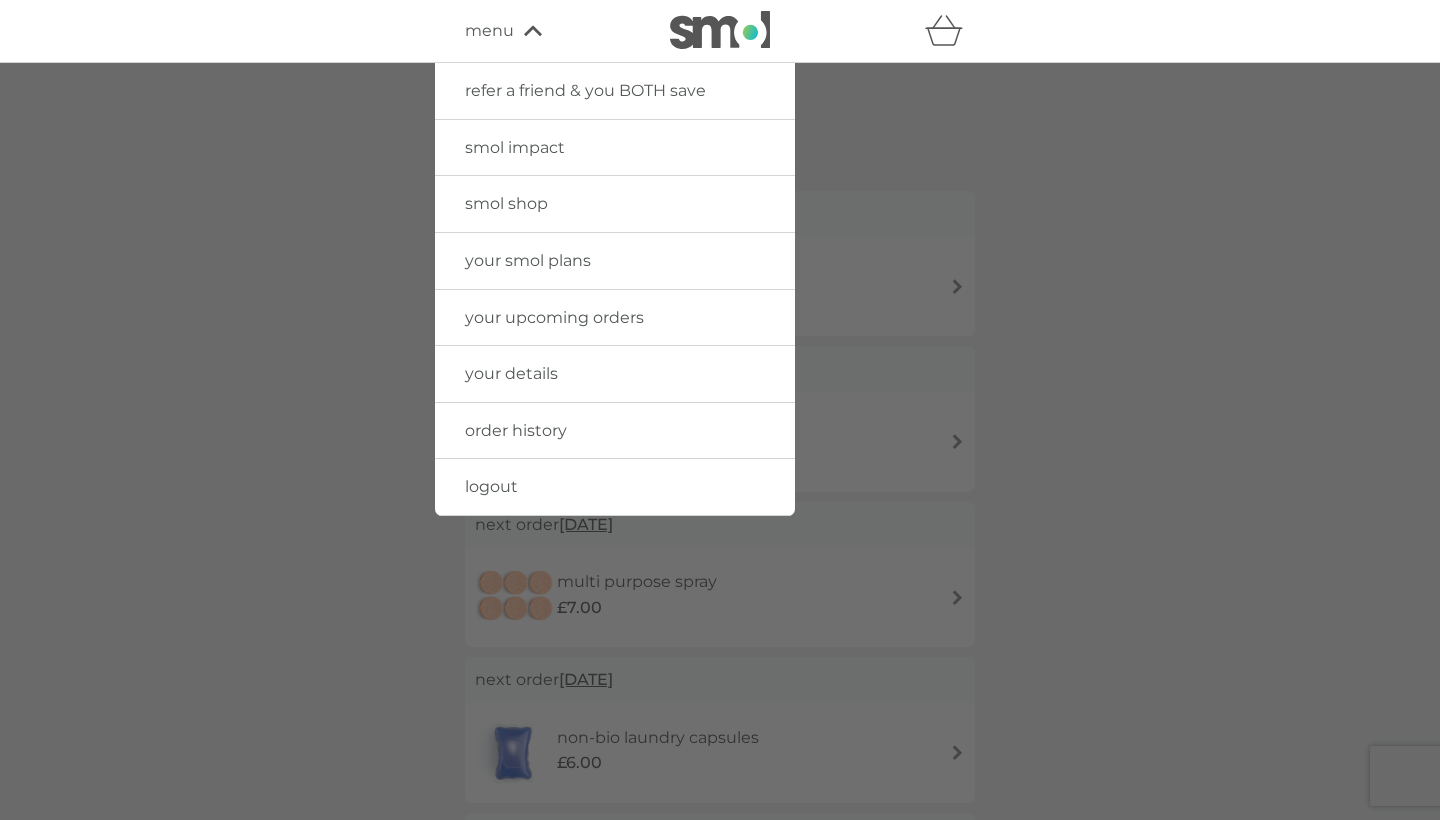 click at bounding box center [720, 473] 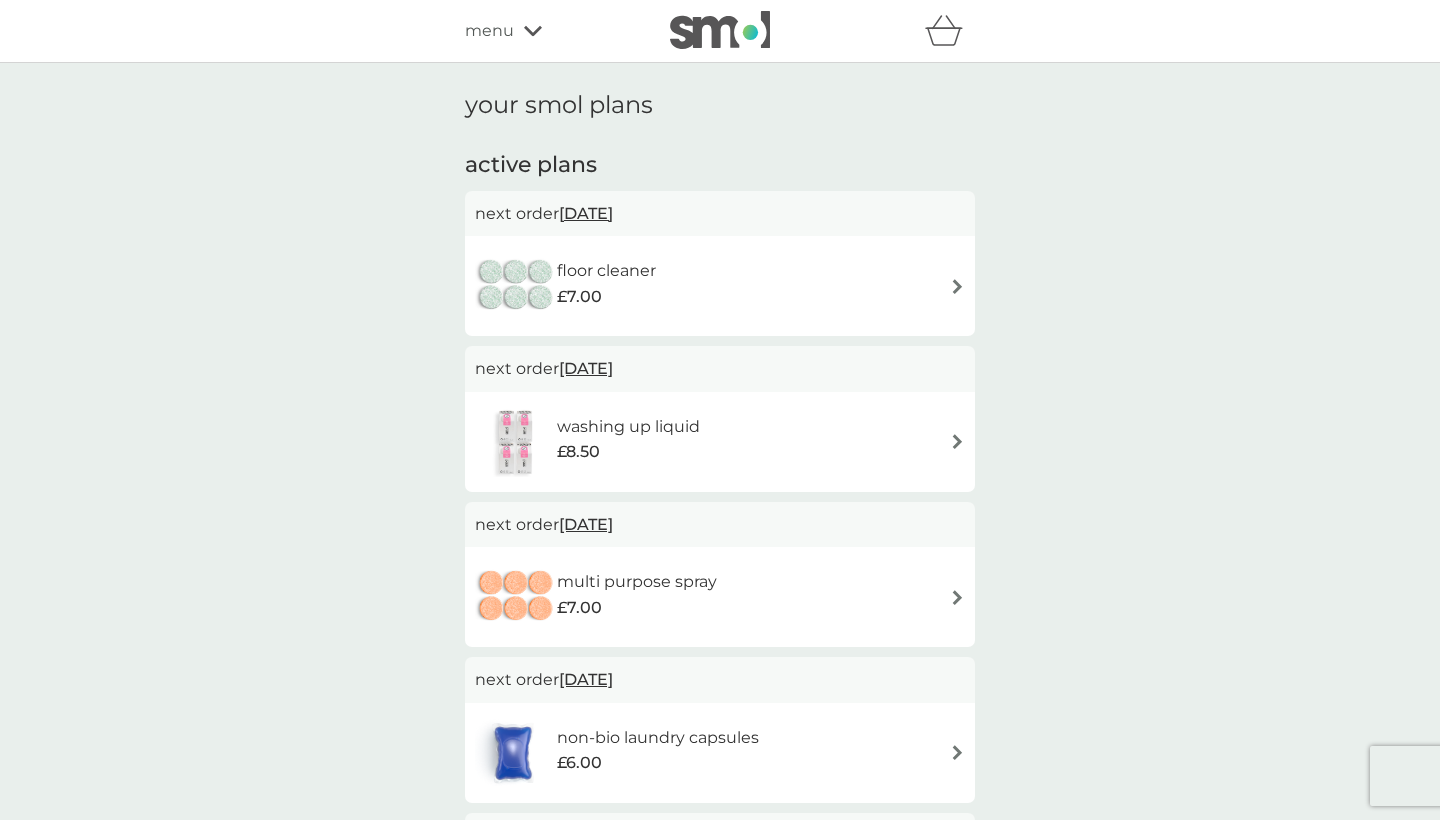click on "menu" at bounding box center [550, 31] 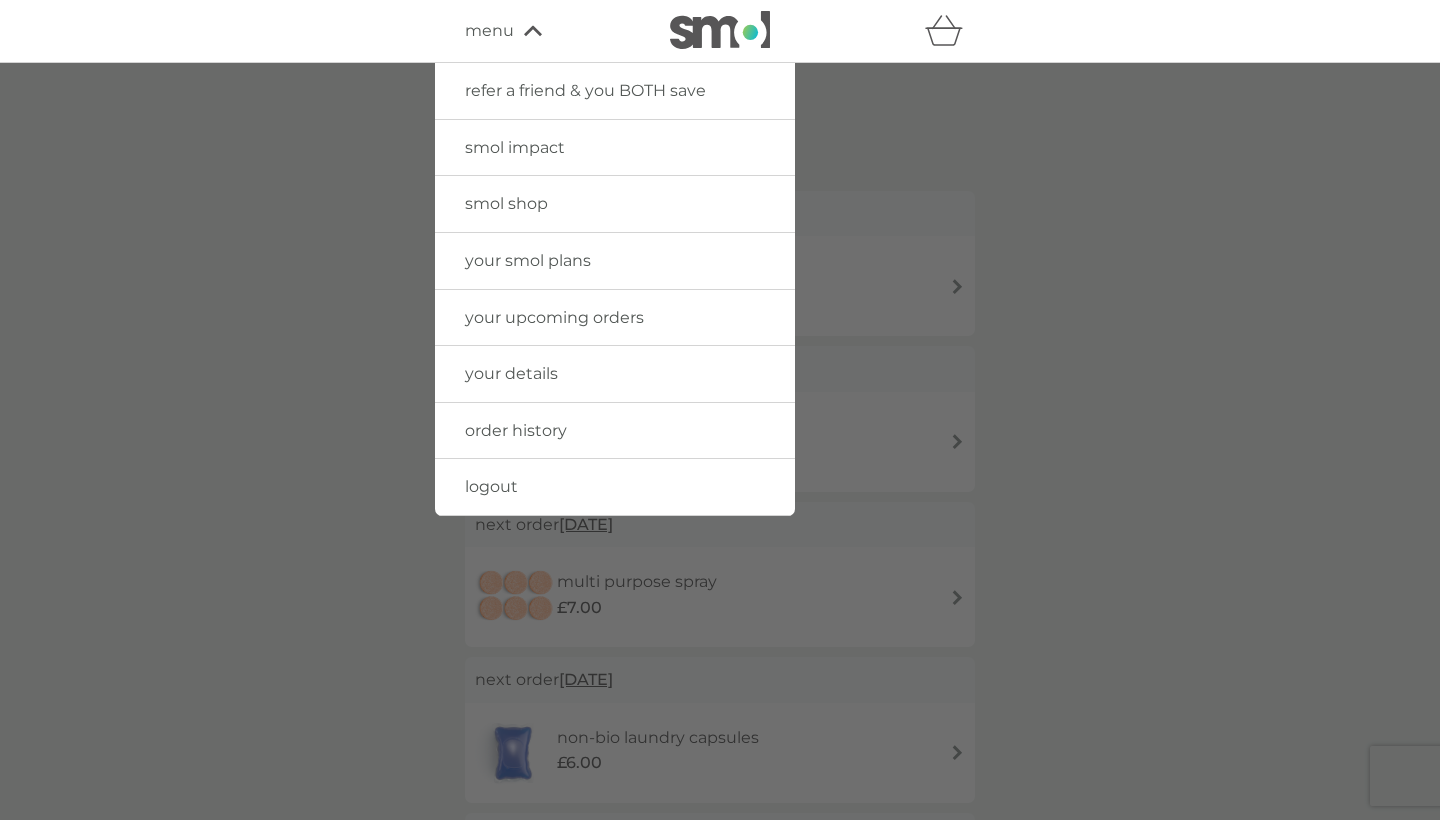click on "your upcoming orders" at bounding box center (615, 318) 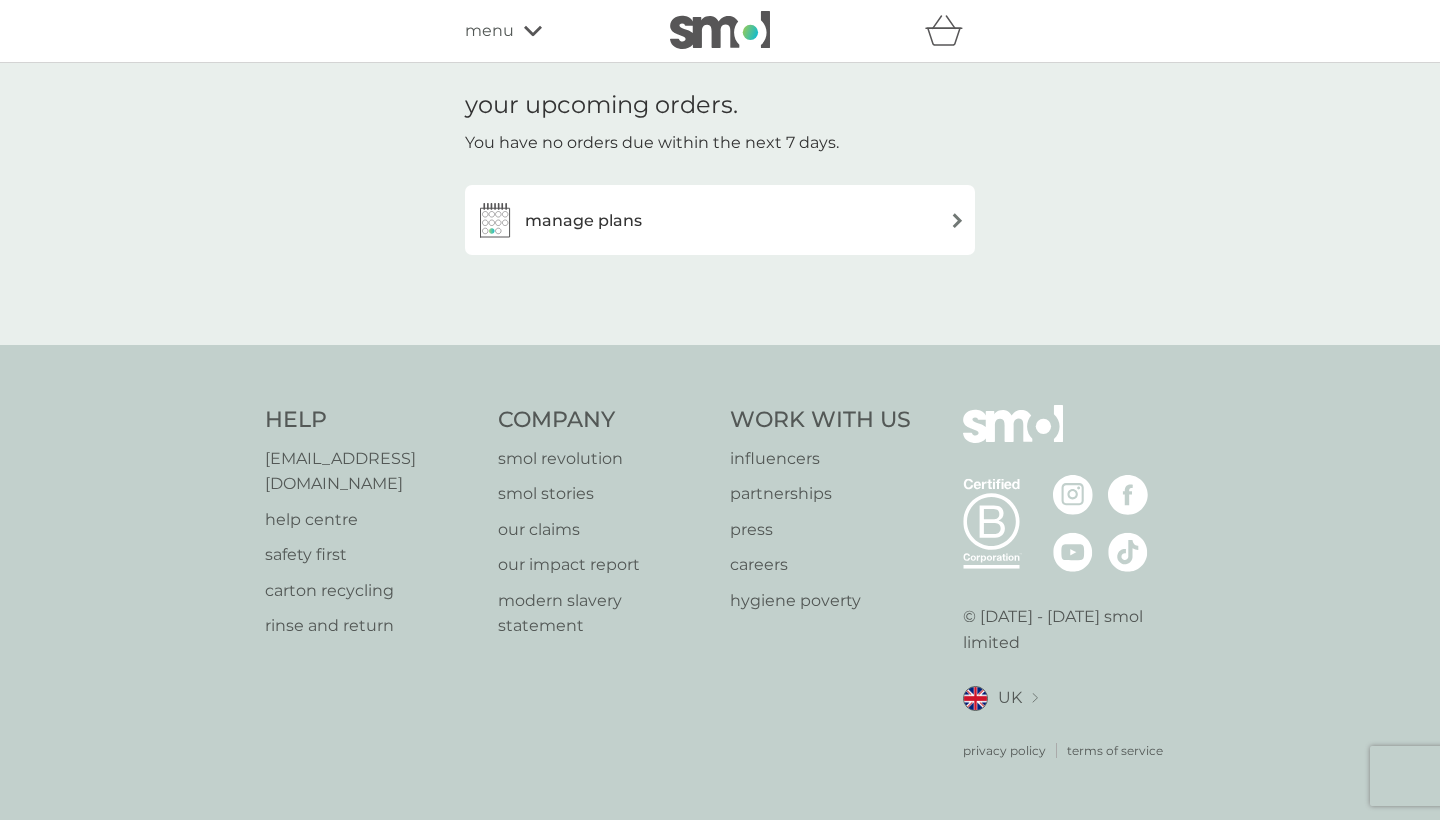 scroll, scrollTop: 0, scrollLeft: 0, axis: both 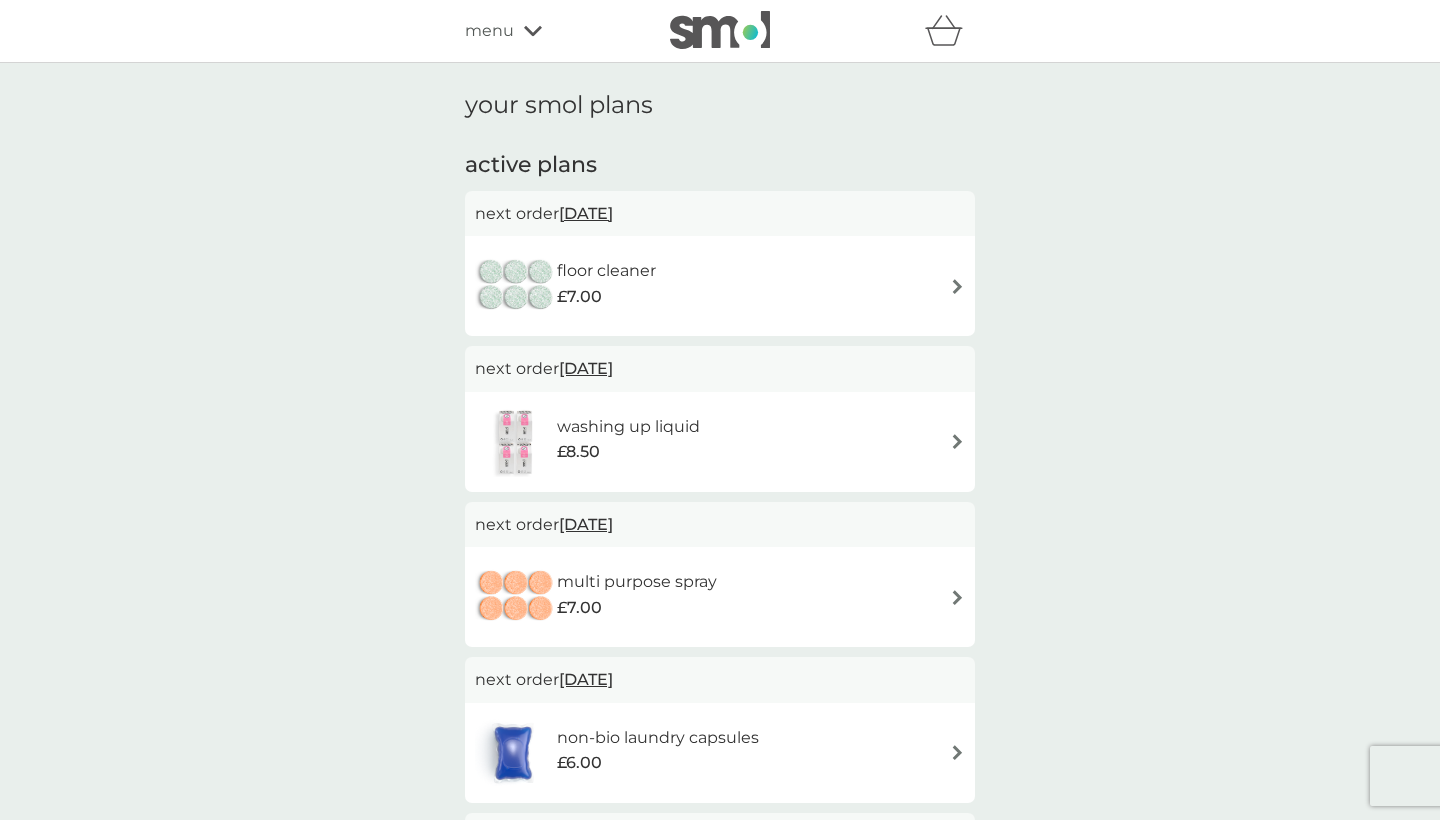 click on "floor cleaner £7.00" at bounding box center [720, 286] 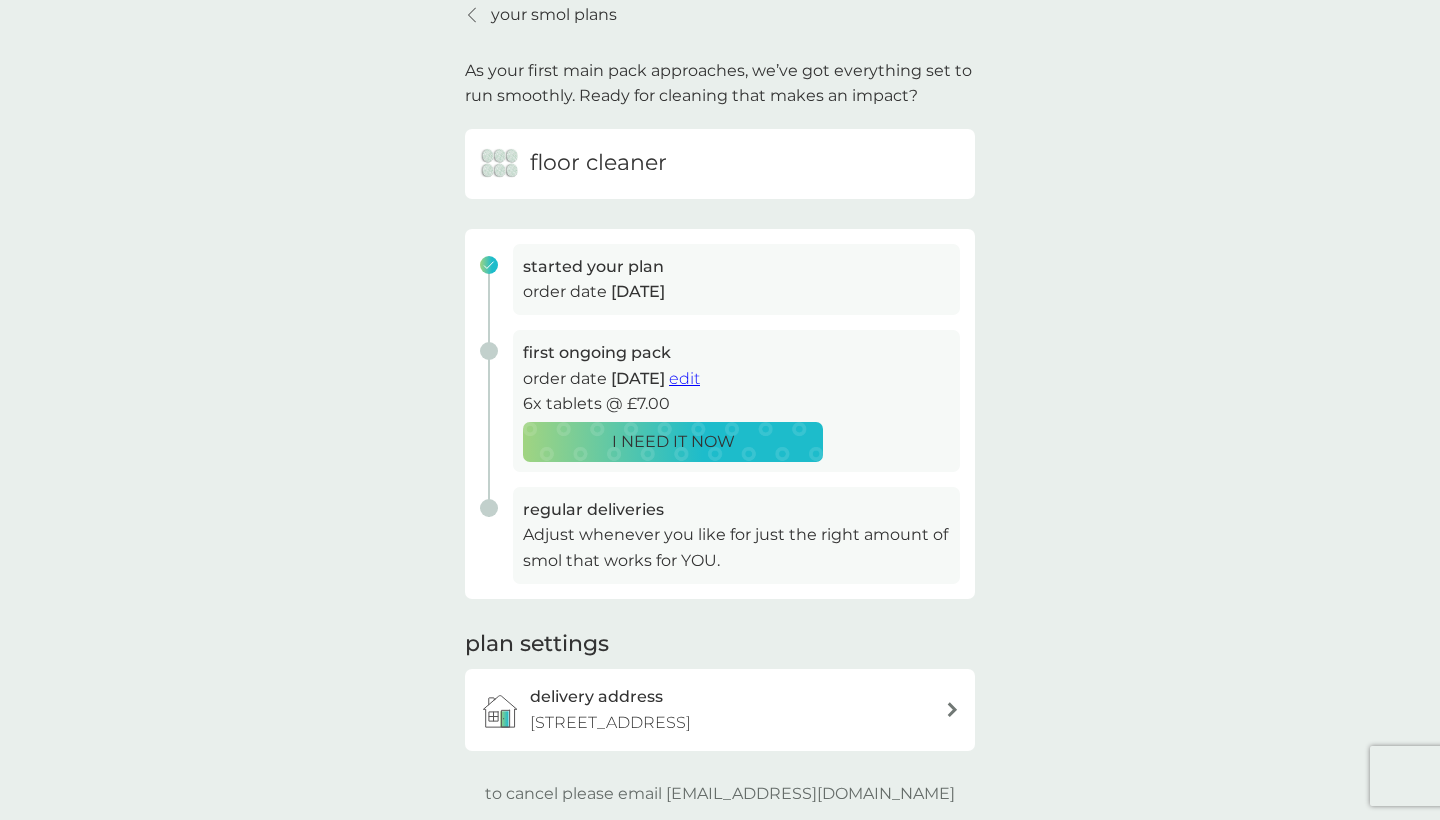 scroll, scrollTop: 156, scrollLeft: 0, axis: vertical 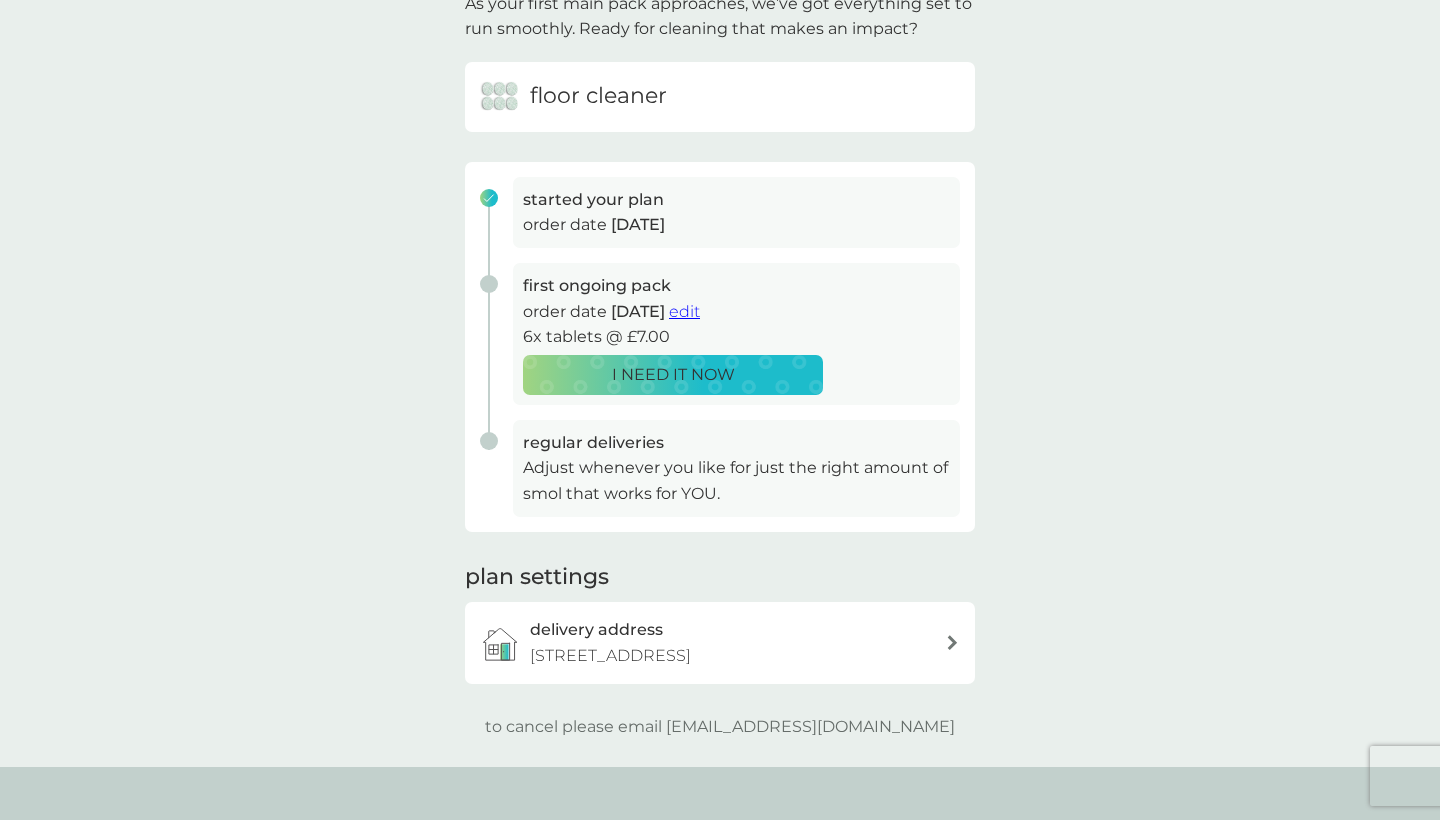 click on "delivery address [STREET_ADDRESS]" at bounding box center [730, 642] 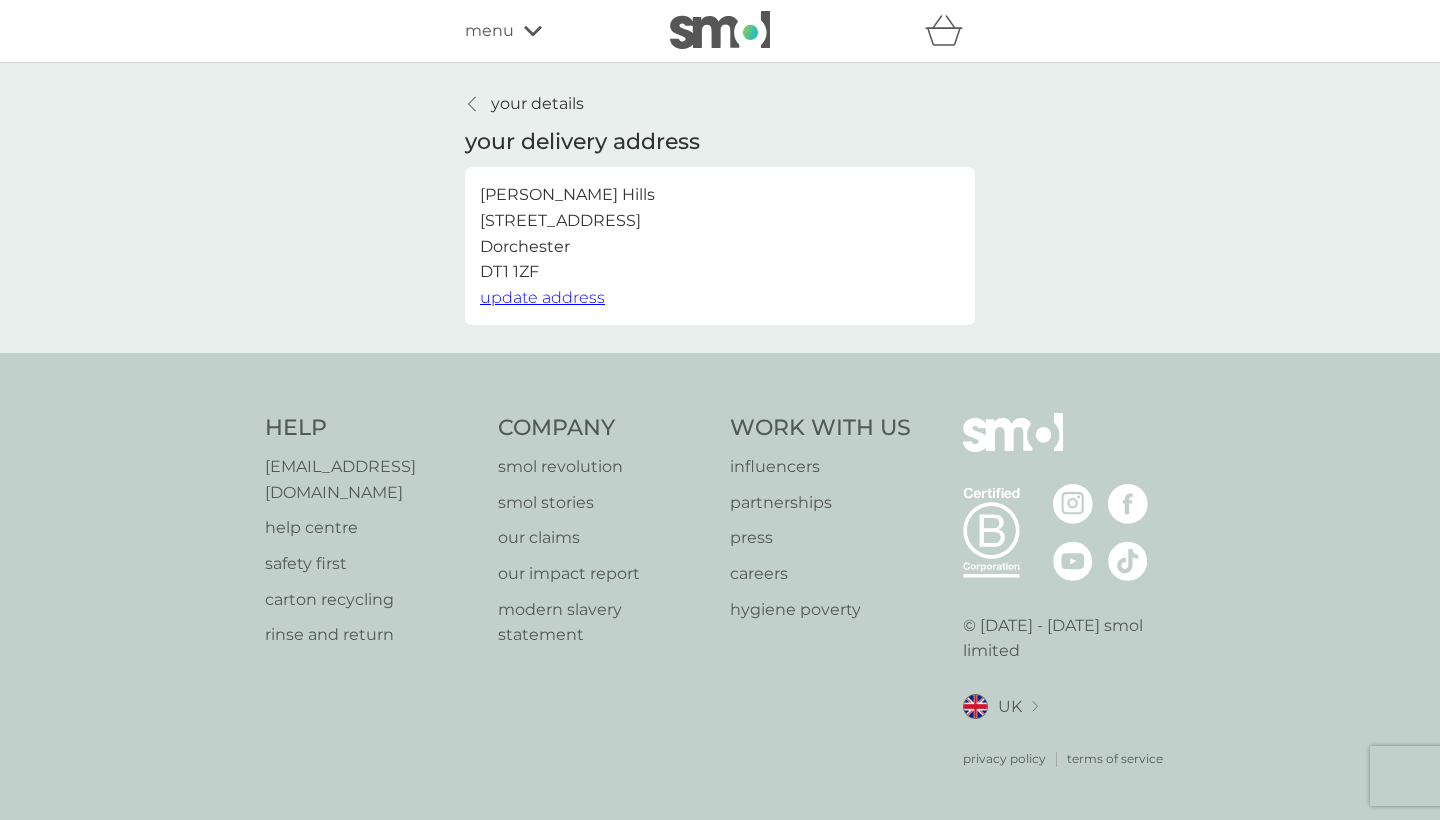 scroll, scrollTop: 0, scrollLeft: 0, axis: both 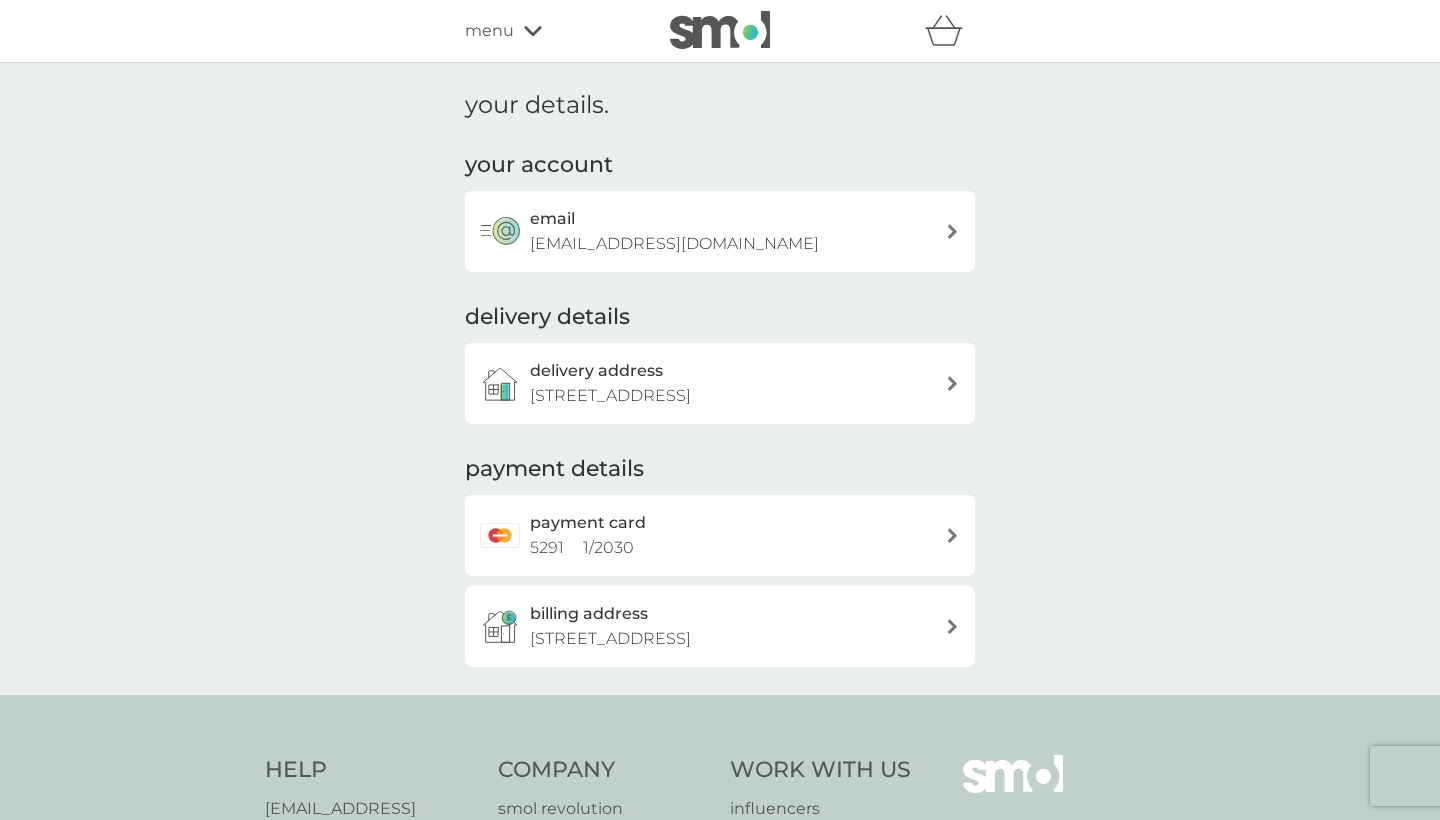 click on "menu" at bounding box center (550, 31) 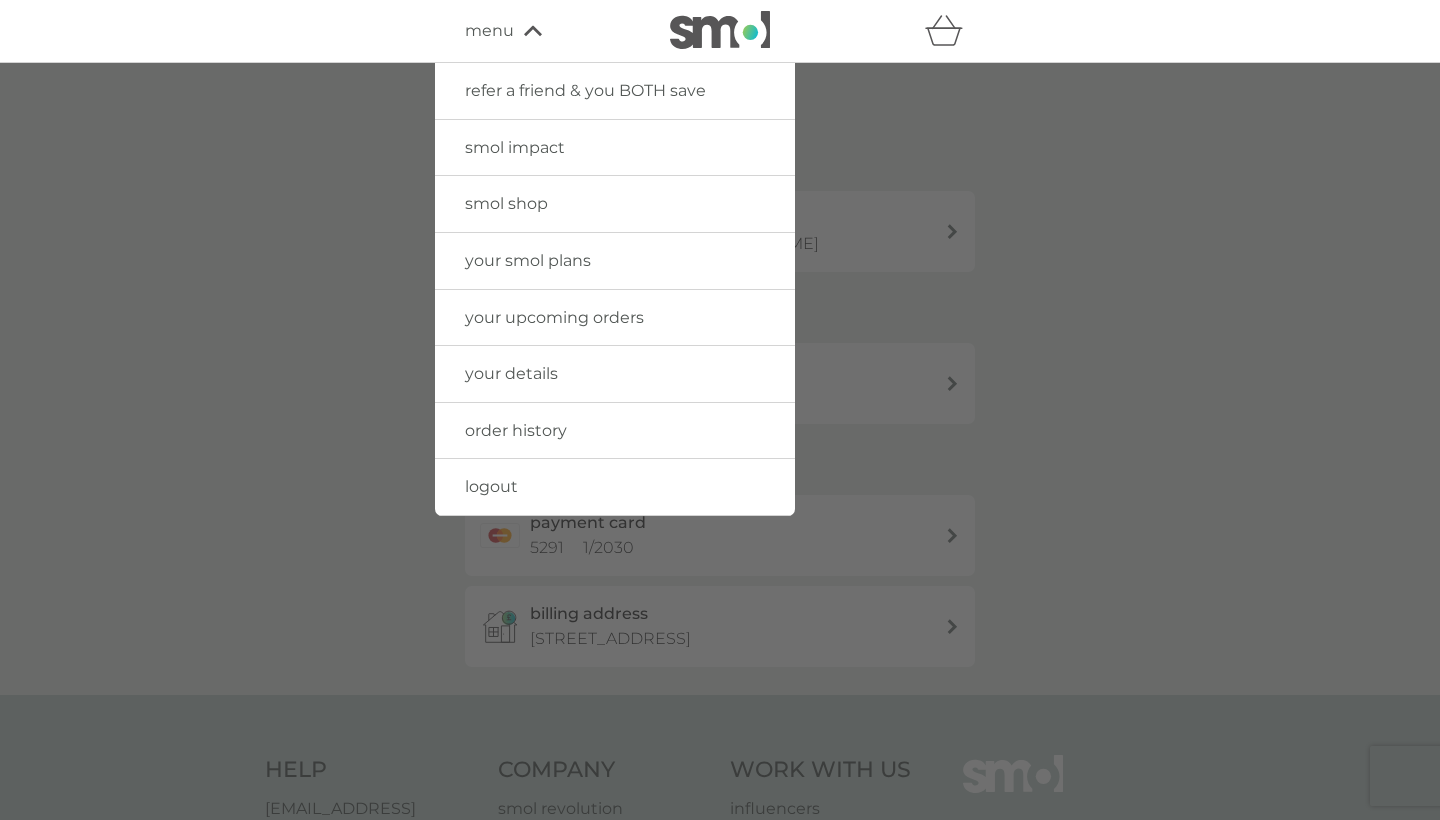 click on "your details" at bounding box center (511, 373) 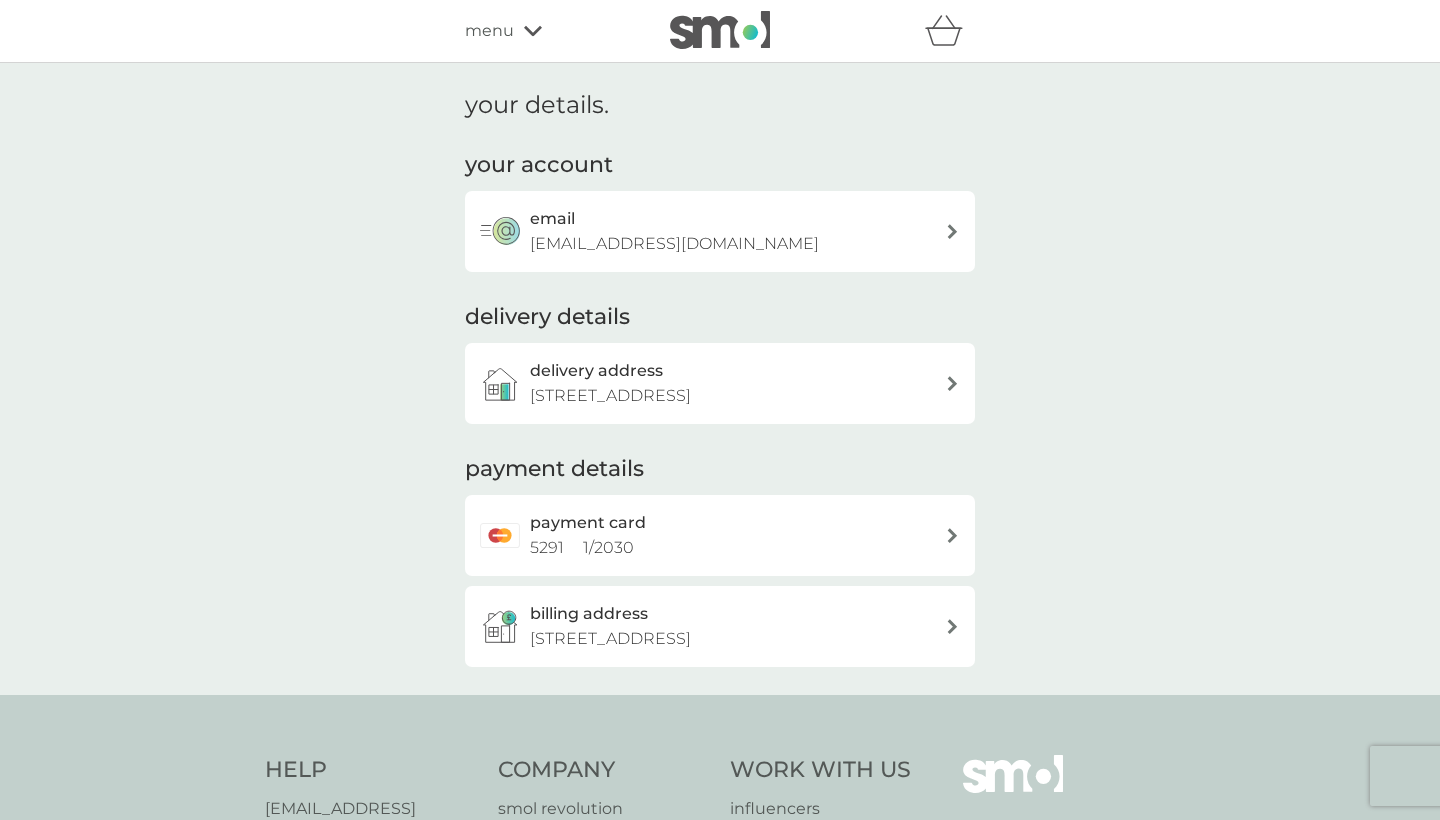 scroll, scrollTop: 0, scrollLeft: 0, axis: both 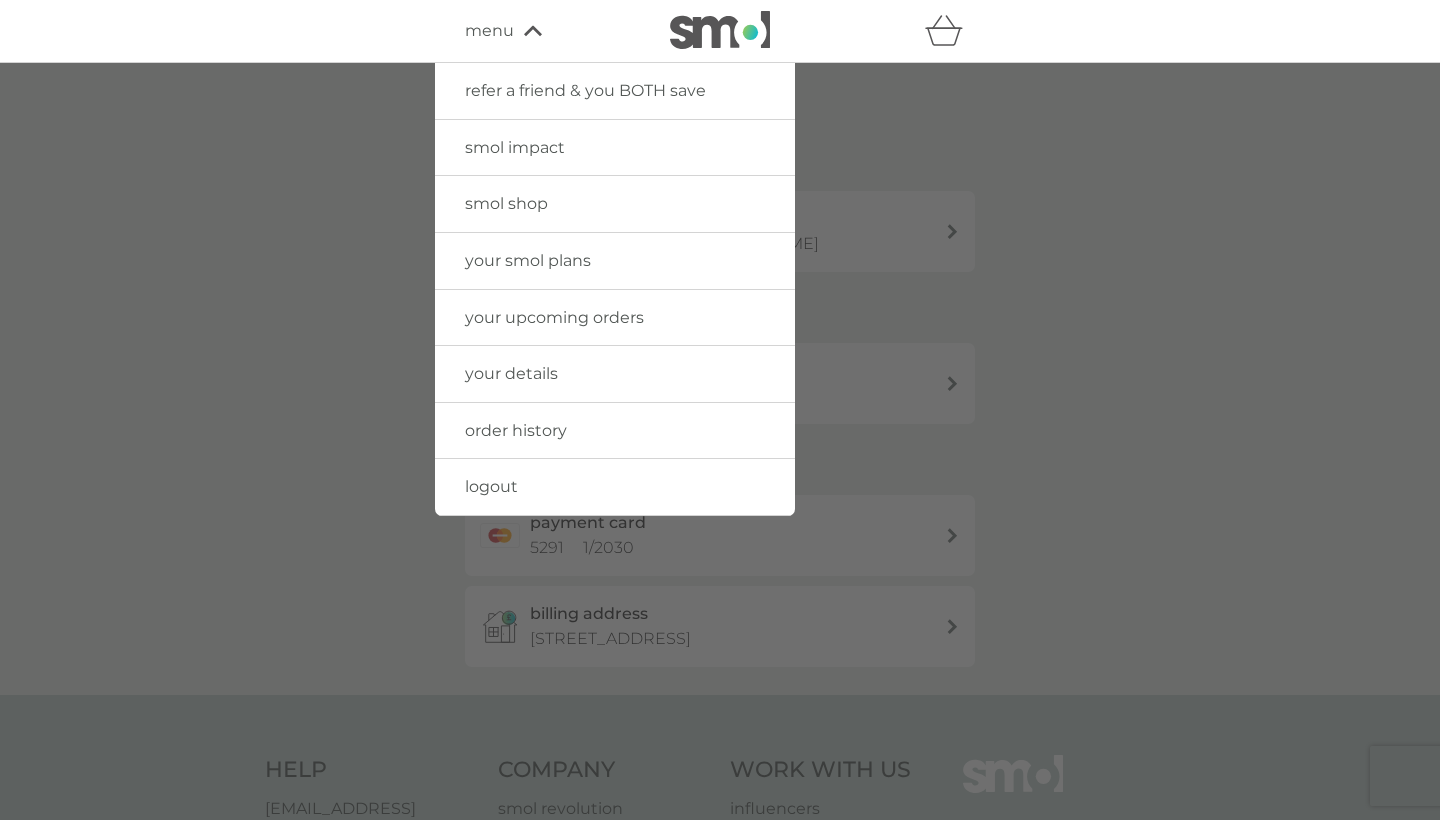 click on "order history" at bounding box center (516, 430) 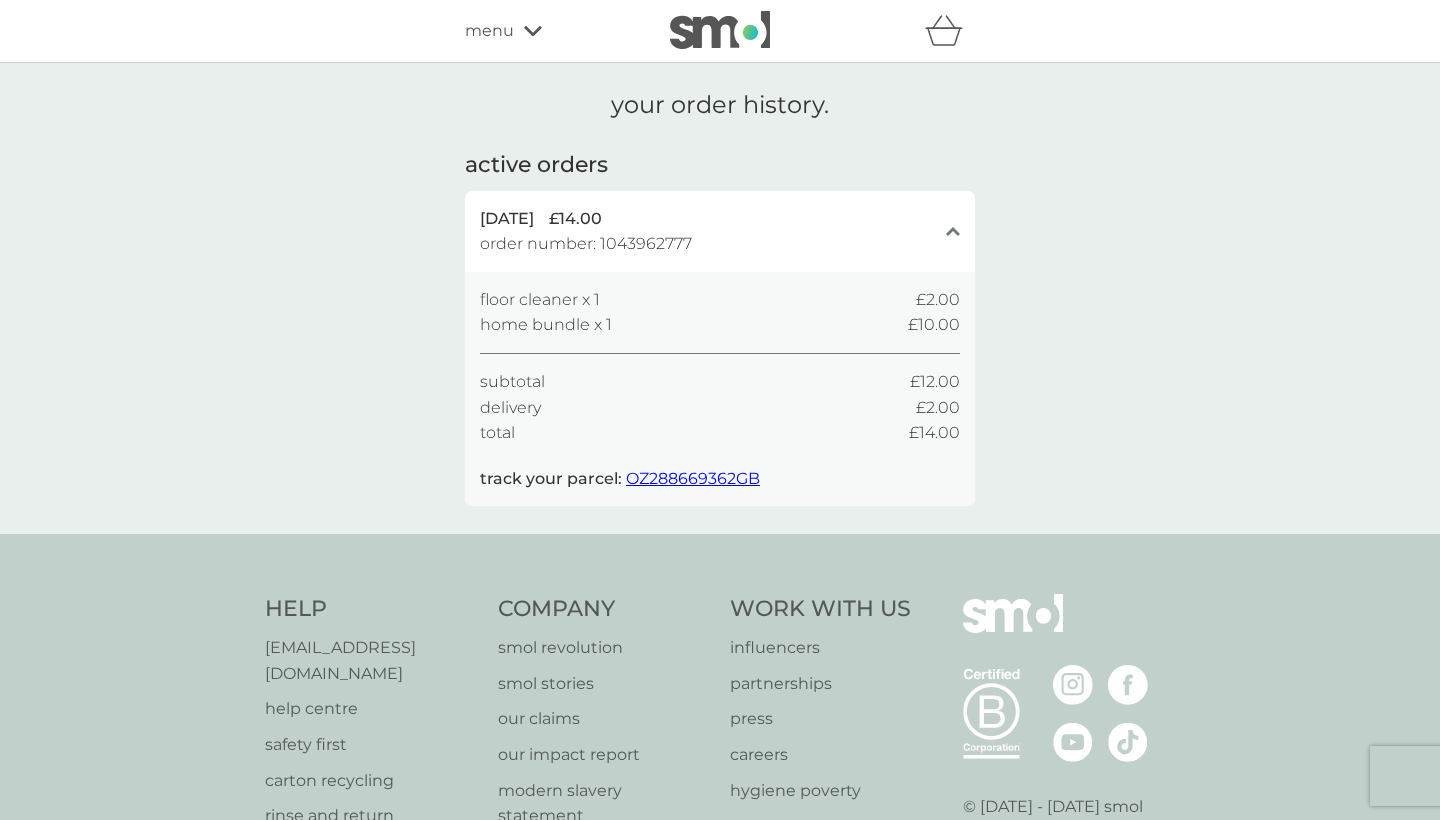 click on "menu" at bounding box center (489, 31) 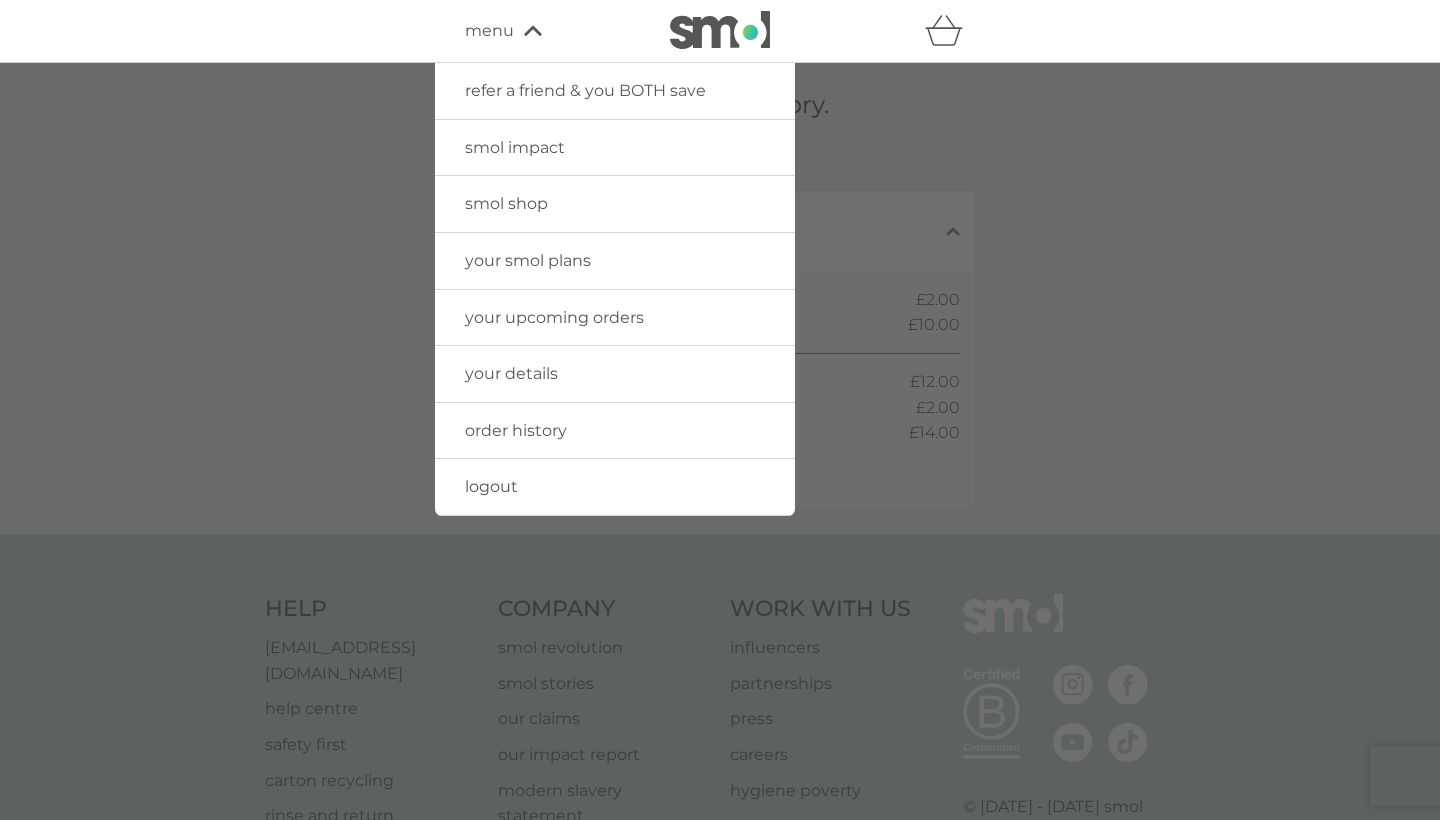 click on "your upcoming orders" at bounding box center [554, 317] 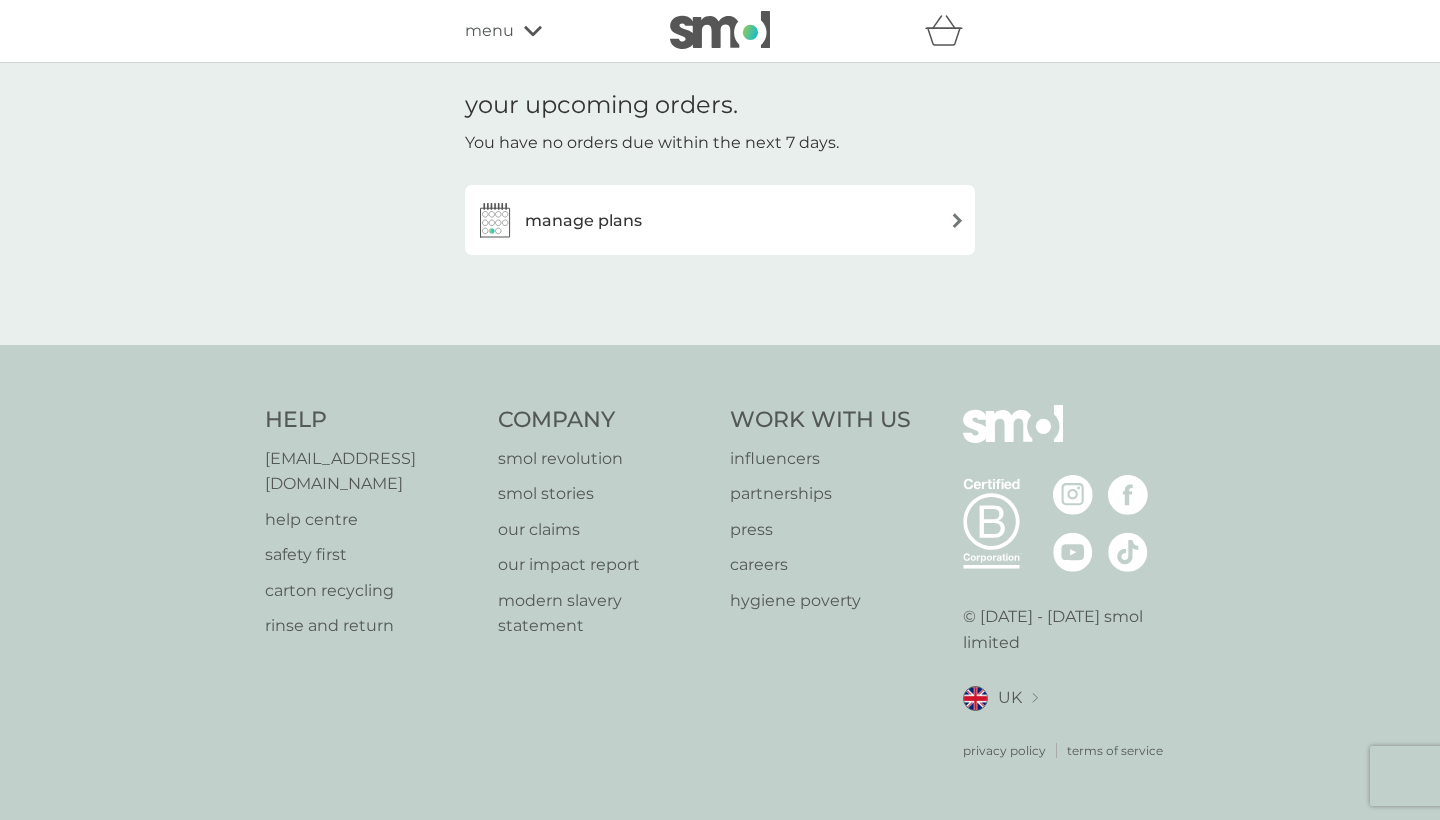 click on "manage plans" at bounding box center (558, 220) 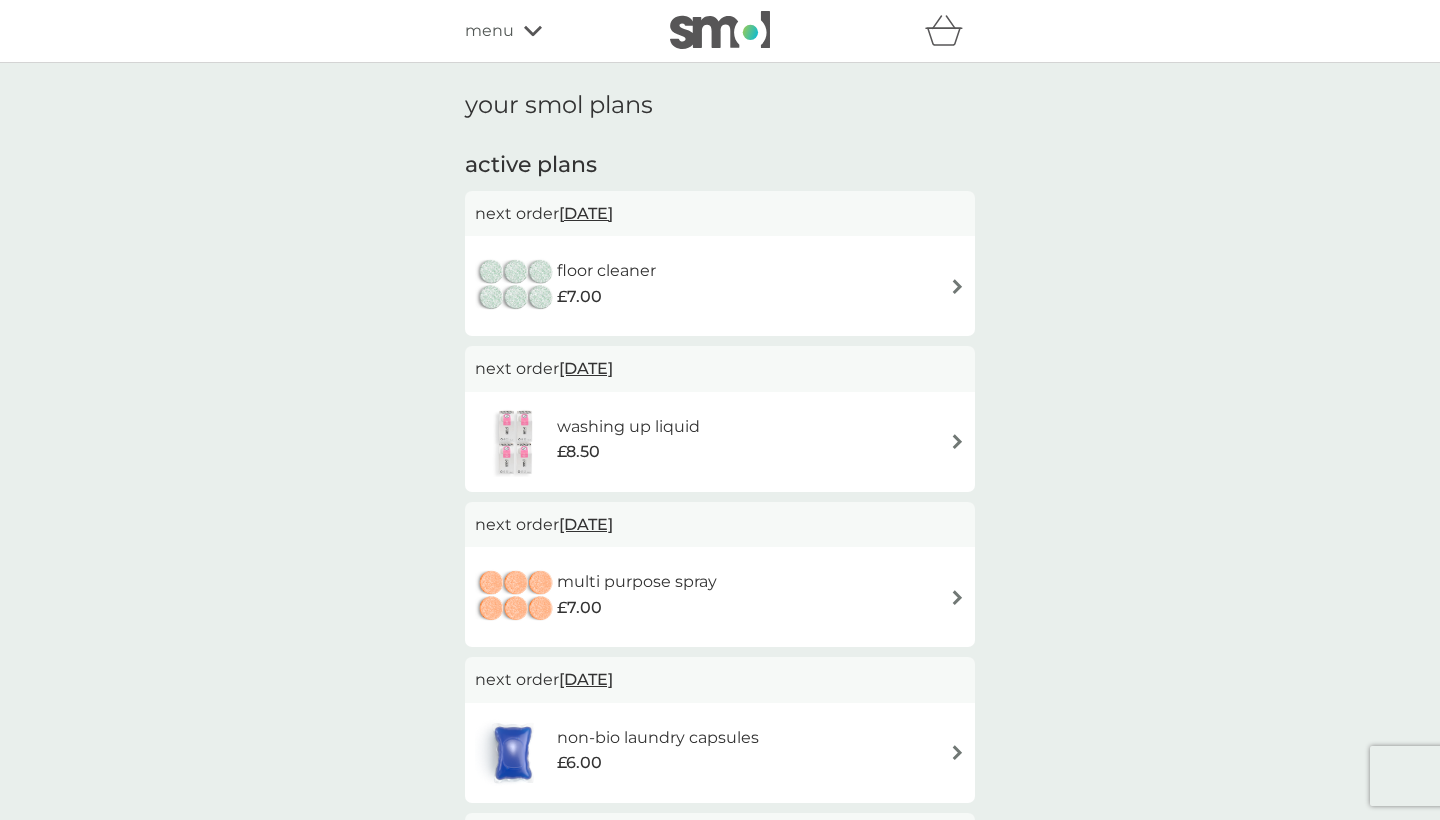 click at bounding box center (957, 286) 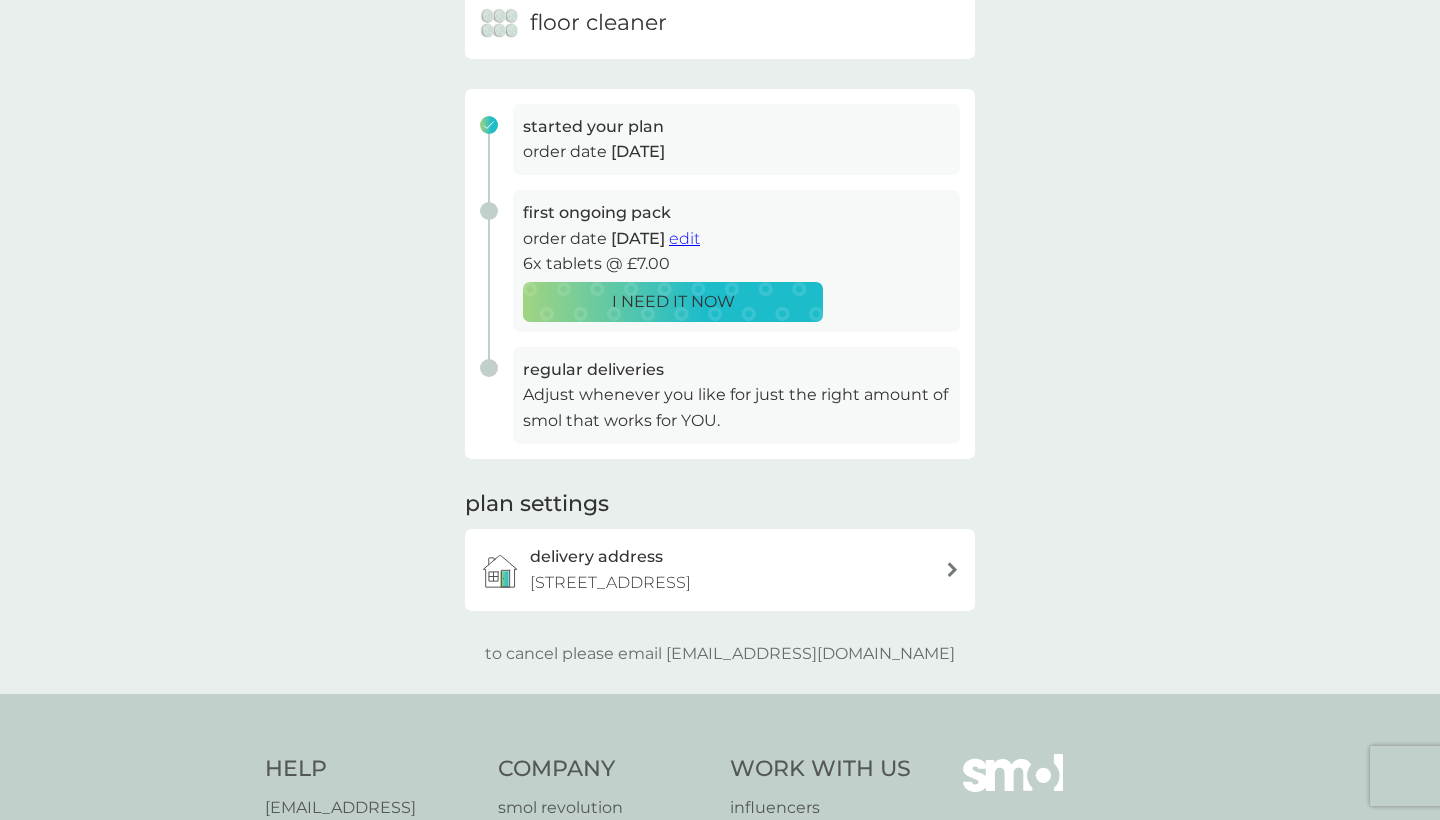 scroll, scrollTop: 102, scrollLeft: 0, axis: vertical 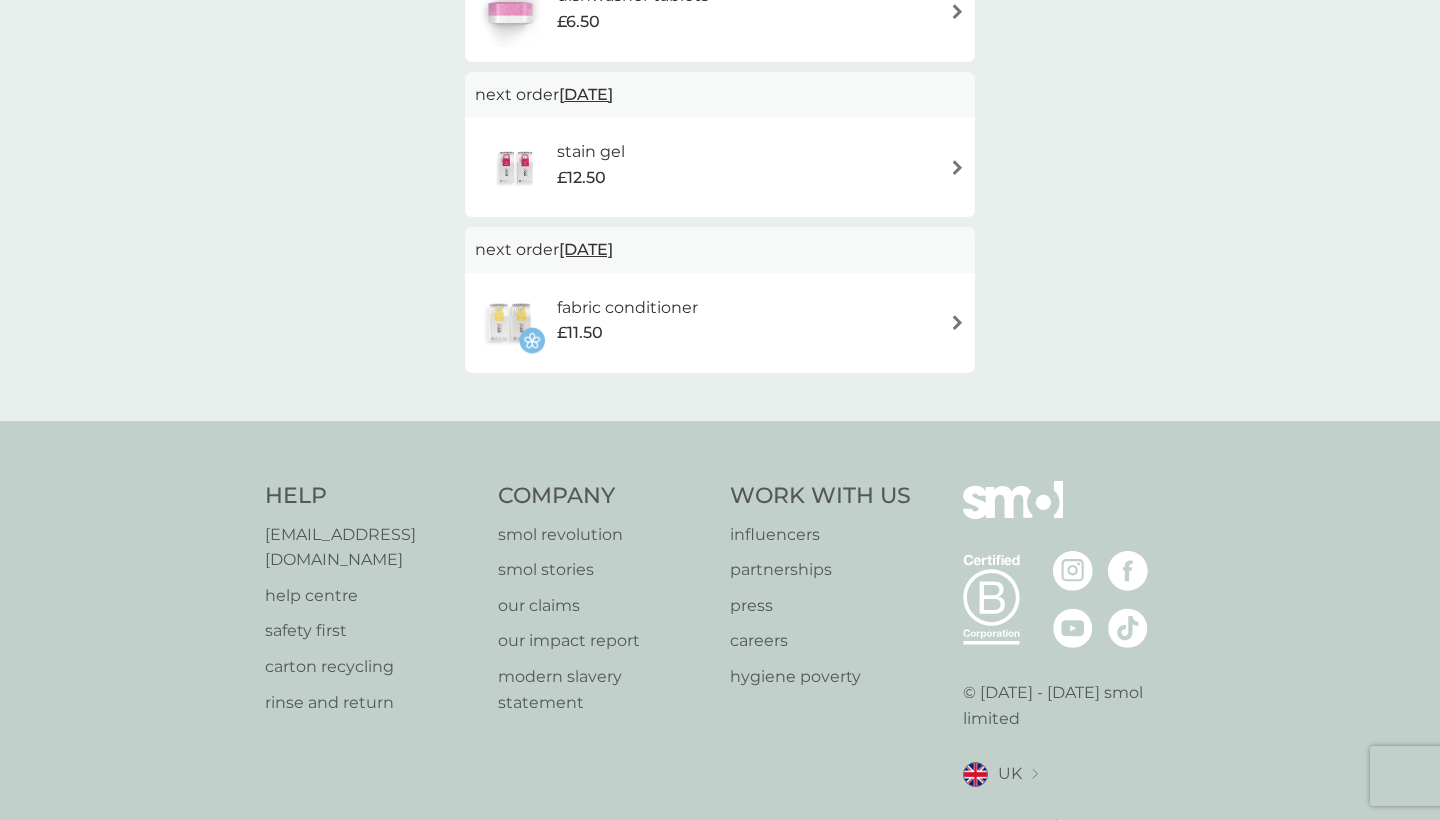 click at bounding box center (957, 322) 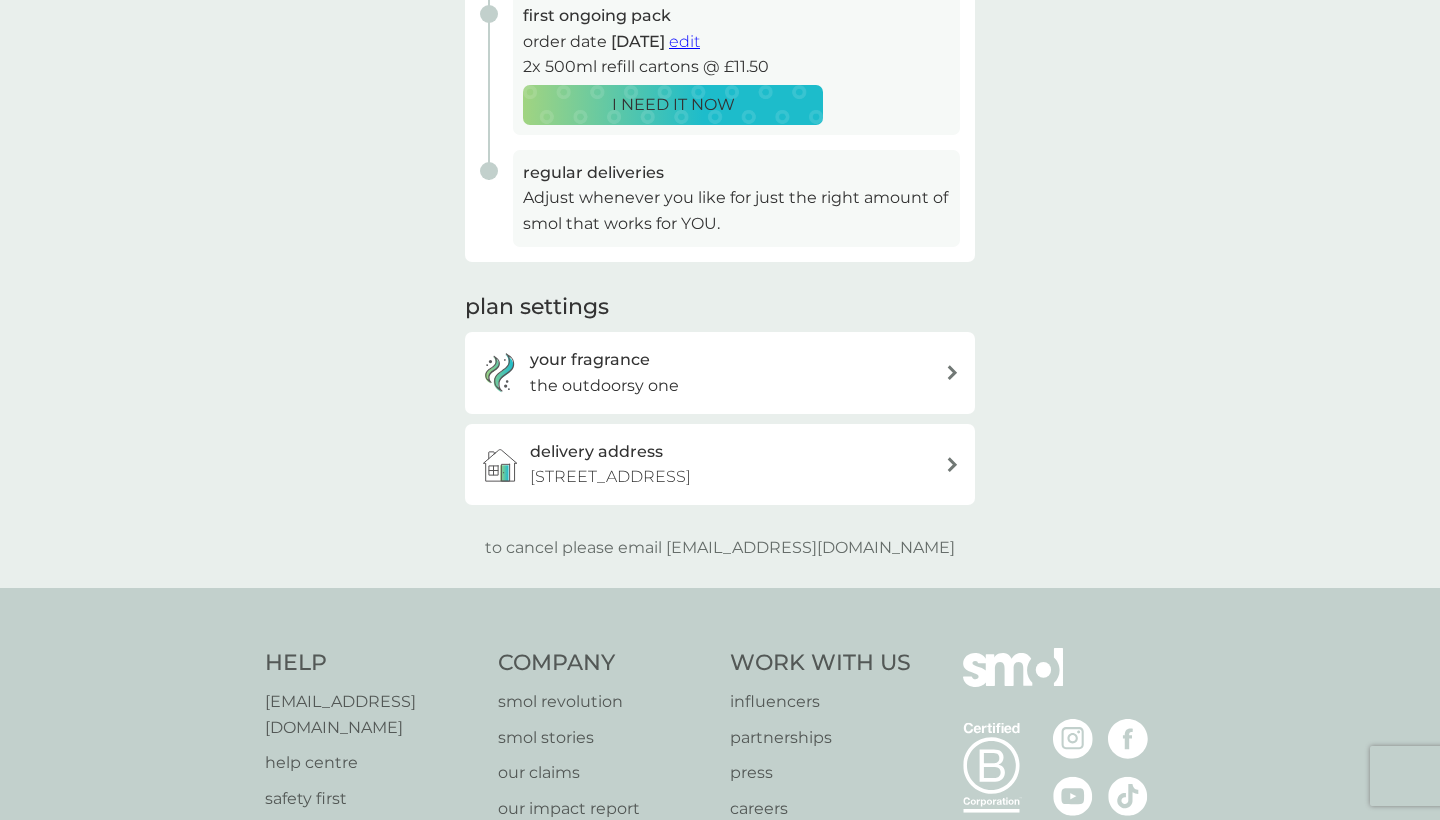scroll, scrollTop: 516, scrollLeft: 0, axis: vertical 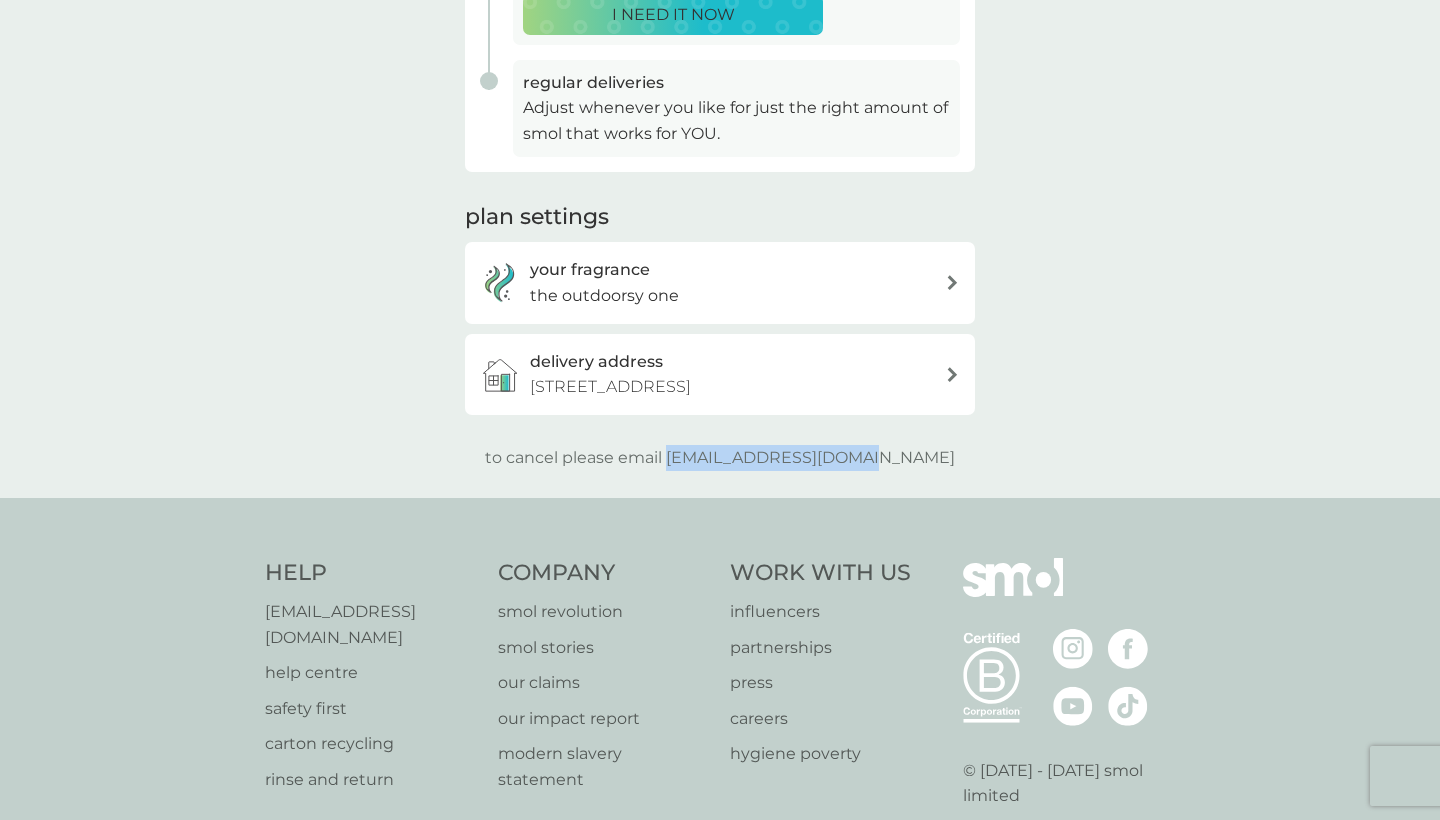 drag, startPoint x: 714, startPoint y: 447, endPoint x: 926, endPoint y: 448, distance: 212.00237 